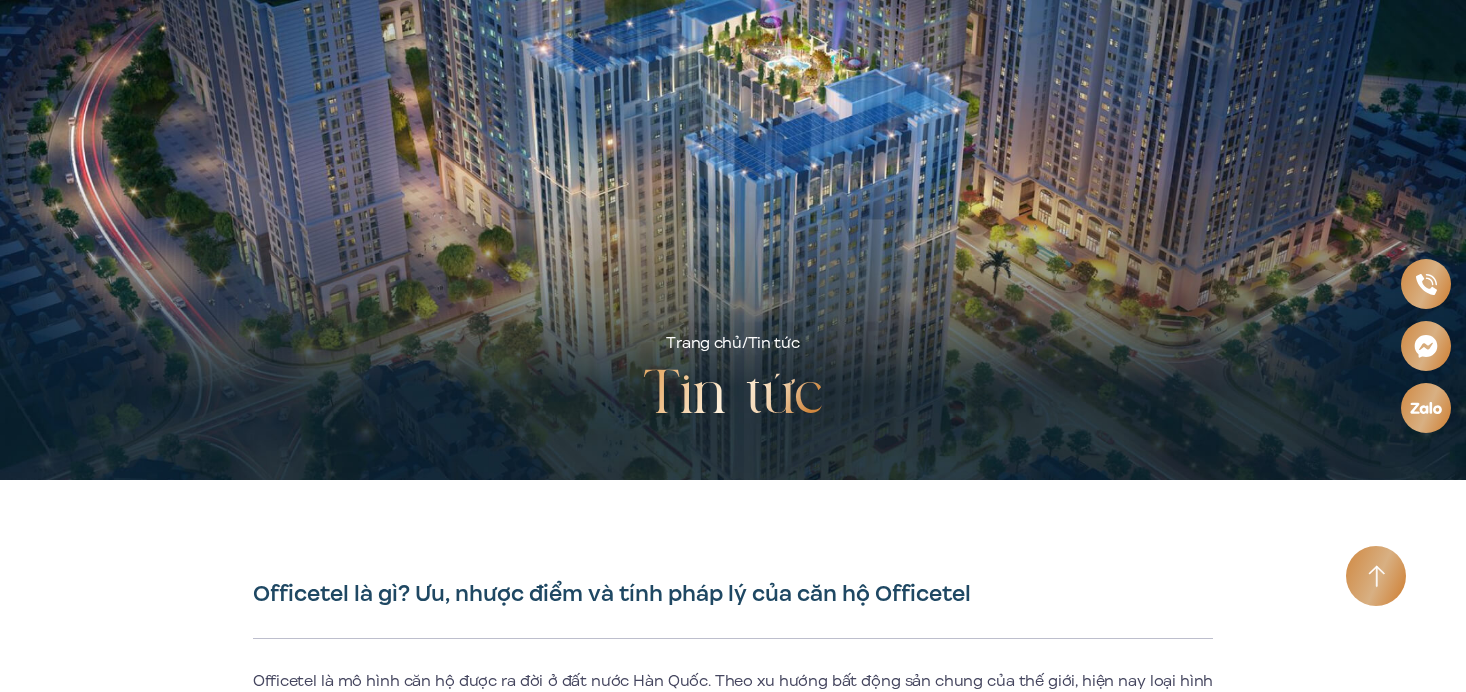 scroll, scrollTop: 0, scrollLeft: 0, axis: both 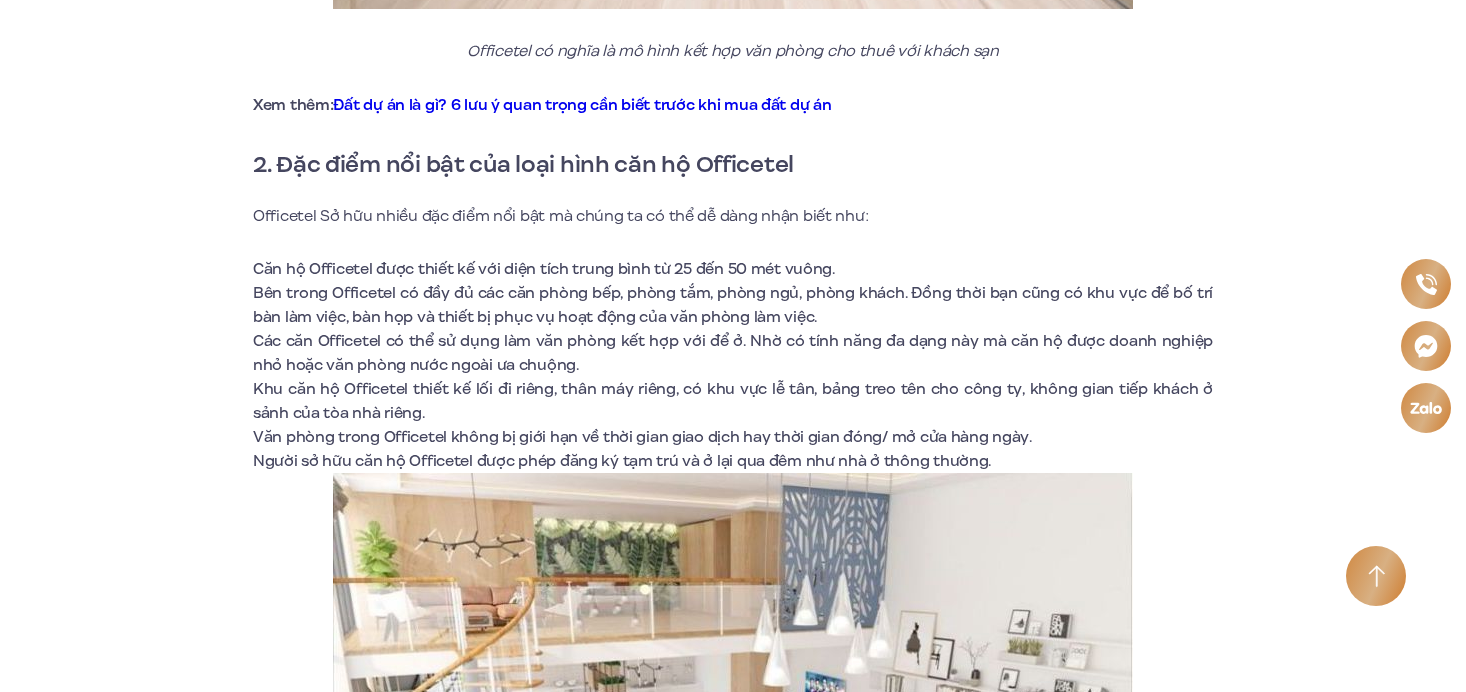 click on "Các căn Officetel có thể sử dụng làm văn phòng kết hợp với để ở. Nhờ có tính năng đa dạng này mà căn hộ được doanh nghiệp nhỏ hoặc văn phòng nước ngoài ưa chuộng." at bounding box center (733, 353) 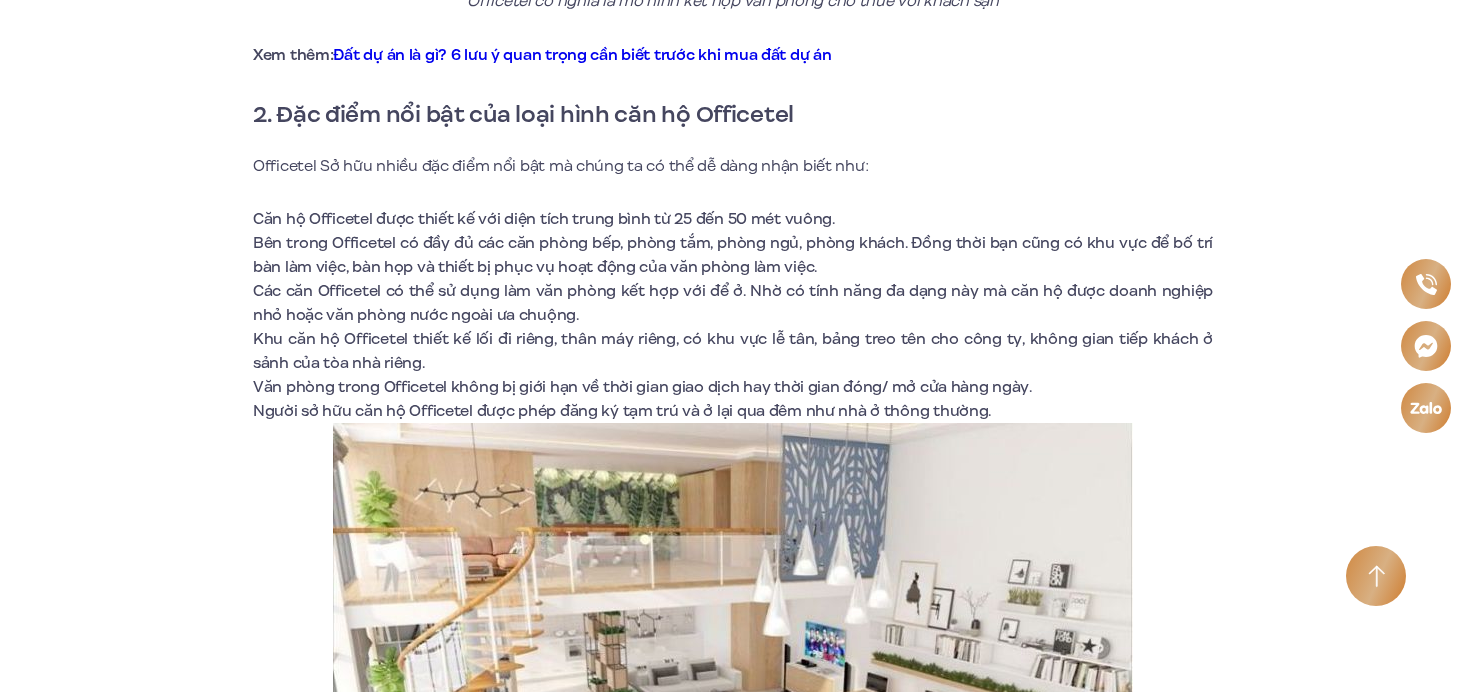 scroll, scrollTop: 1688, scrollLeft: 0, axis: vertical 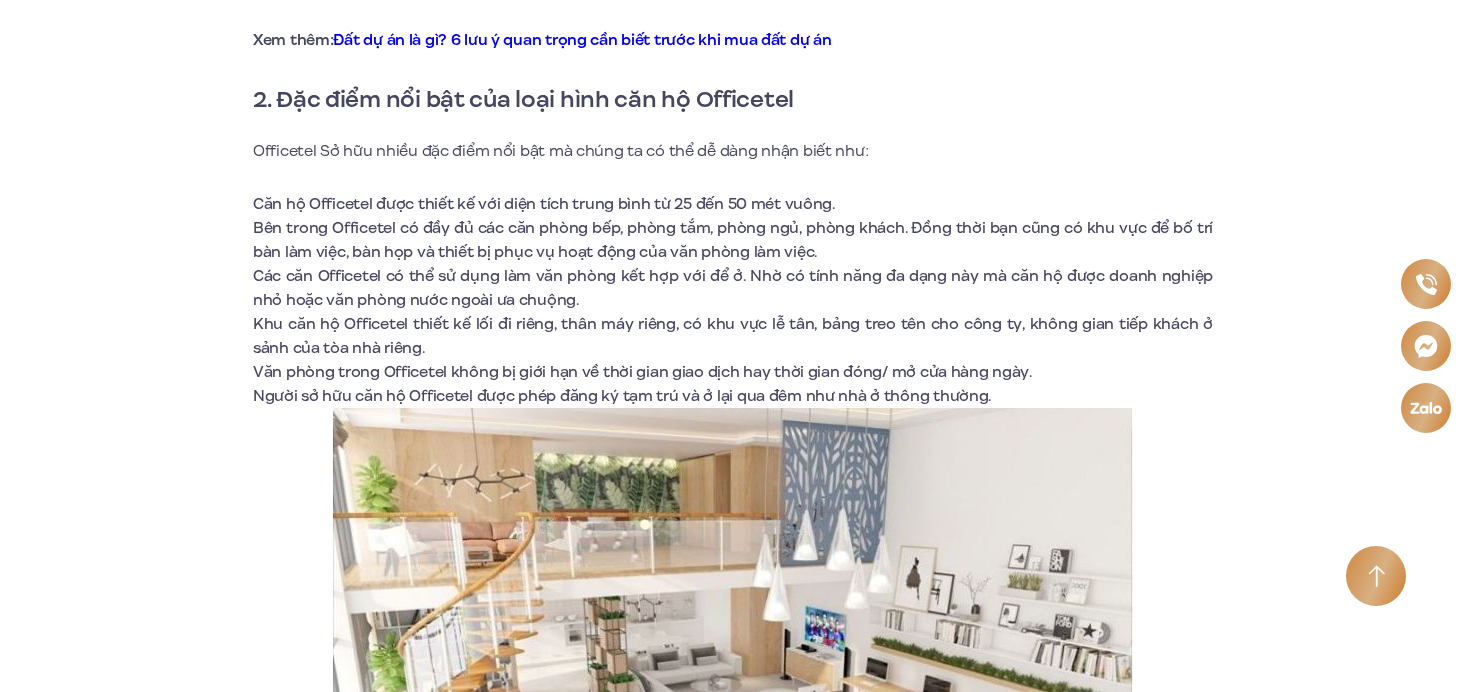 click on "Khu căn hộ Officetel thiết kế lối đi riêng, thân máy riêng, có khu vực lễ tân, bảng treo tên cho công ty, không gian tiếp khách ở sảnh của tòa nhà riêng." at bounding box center [733, 336] 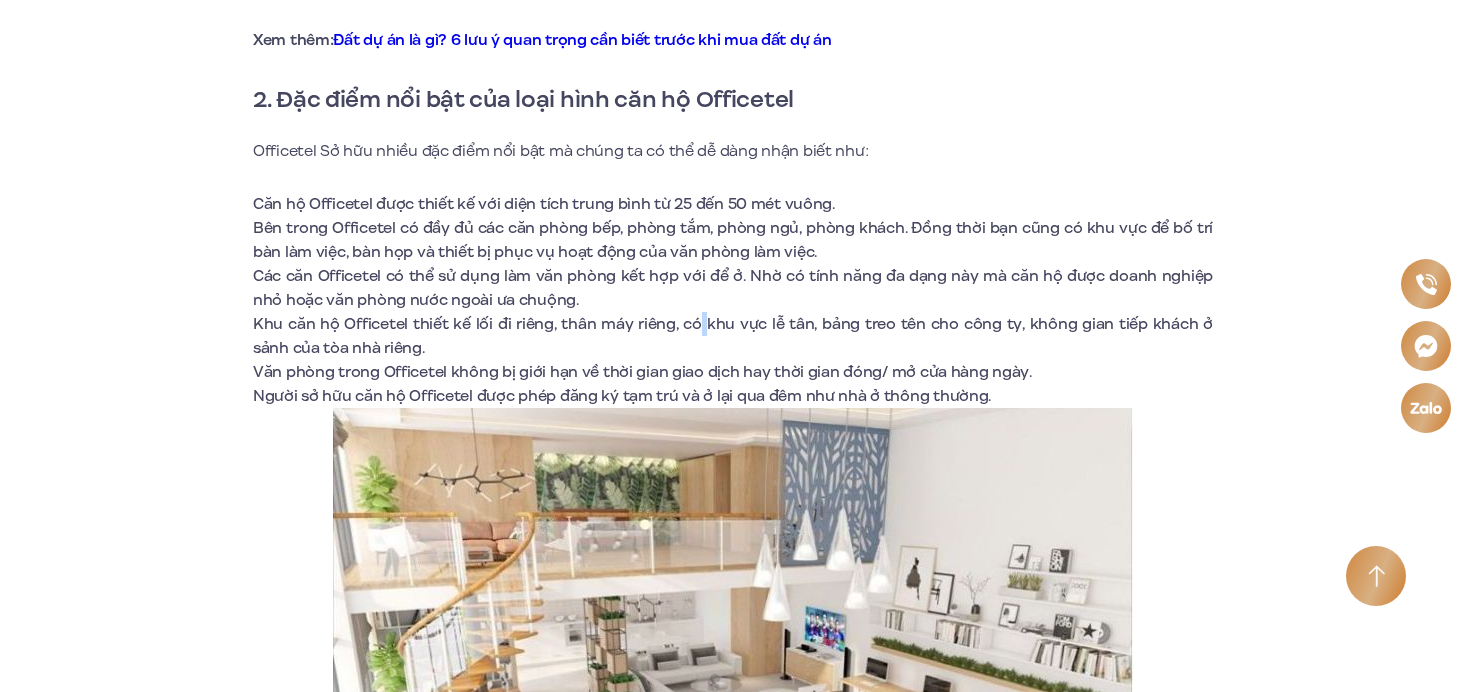 click on "Khu căn hộ Officetel thiết kế lối đi riêng, thân máy riêng, có khu vực lễ tân, bảng treo tên cho công ty, không gian tiếp khách ở sảnh của tòa nhà riêng." at bounding box center (733, 336) 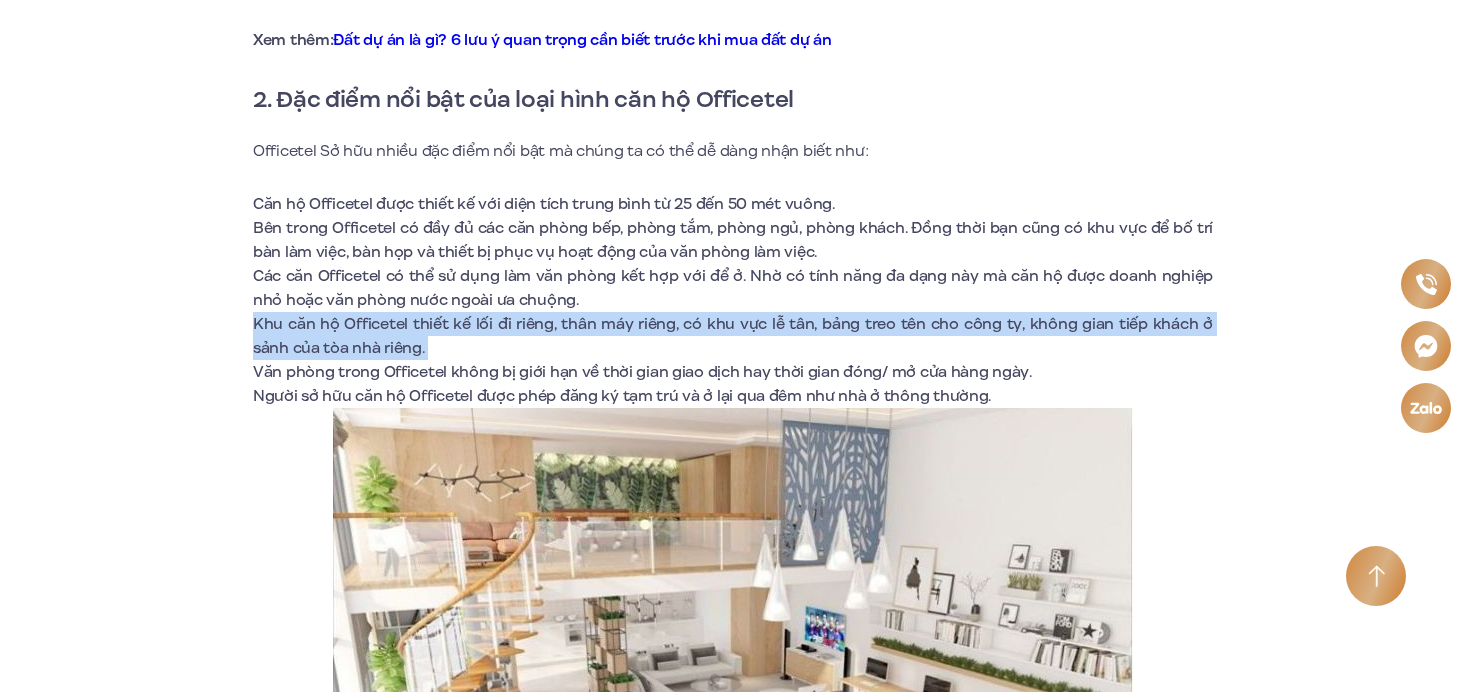 click on "Khu căn hộ Officetel thiết kế lối đi riêng, thân máy riêng, có khu vực lễ tân, bảng treo tên cho công ty, không gian tiếp khách ở sảnh của tòa nhà riêng." at bounding box center [733, 336] 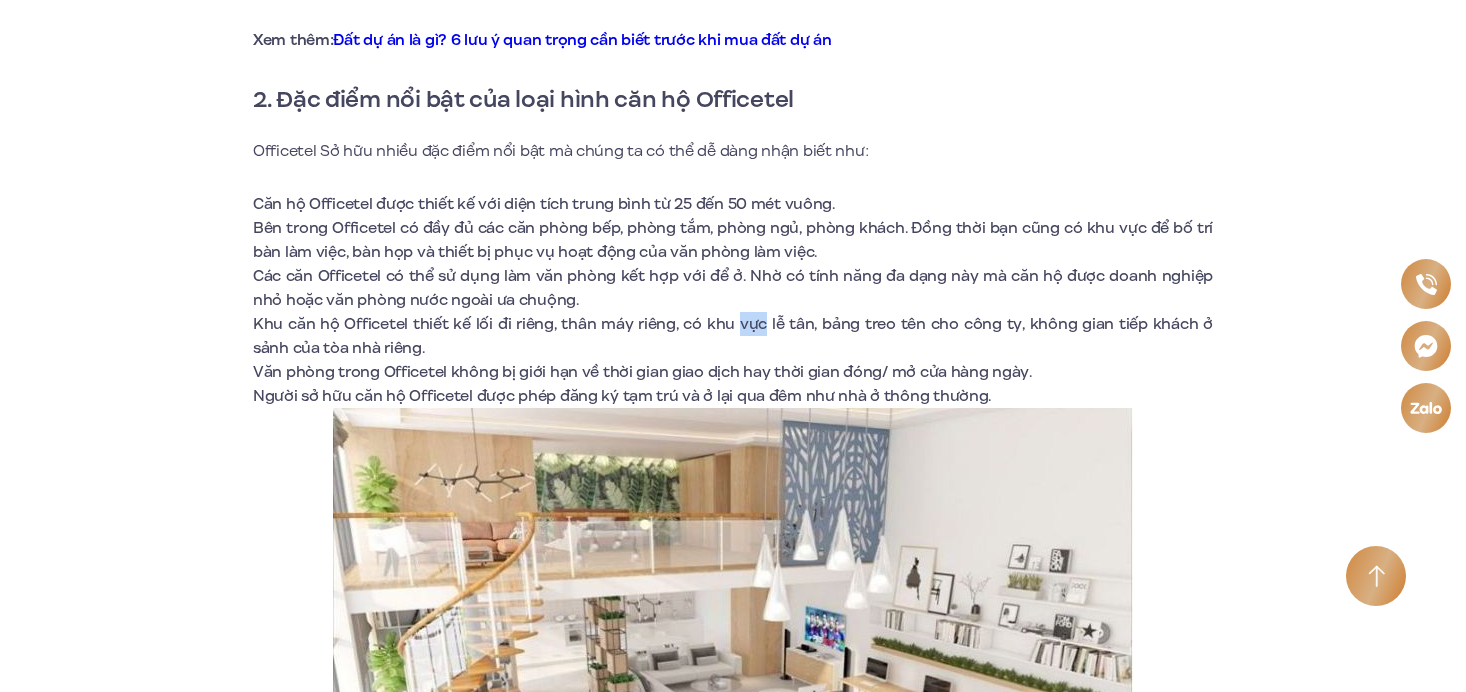 click on "Khu căn hộ Officetel thiết kế lối đi riêng, thân máy riêng, có khu vực lễ tân, bảng treo tên cho công ty, không gian tiếp khách ở sảnh của tòa nhà riêng." at bounding box center [733, 336] 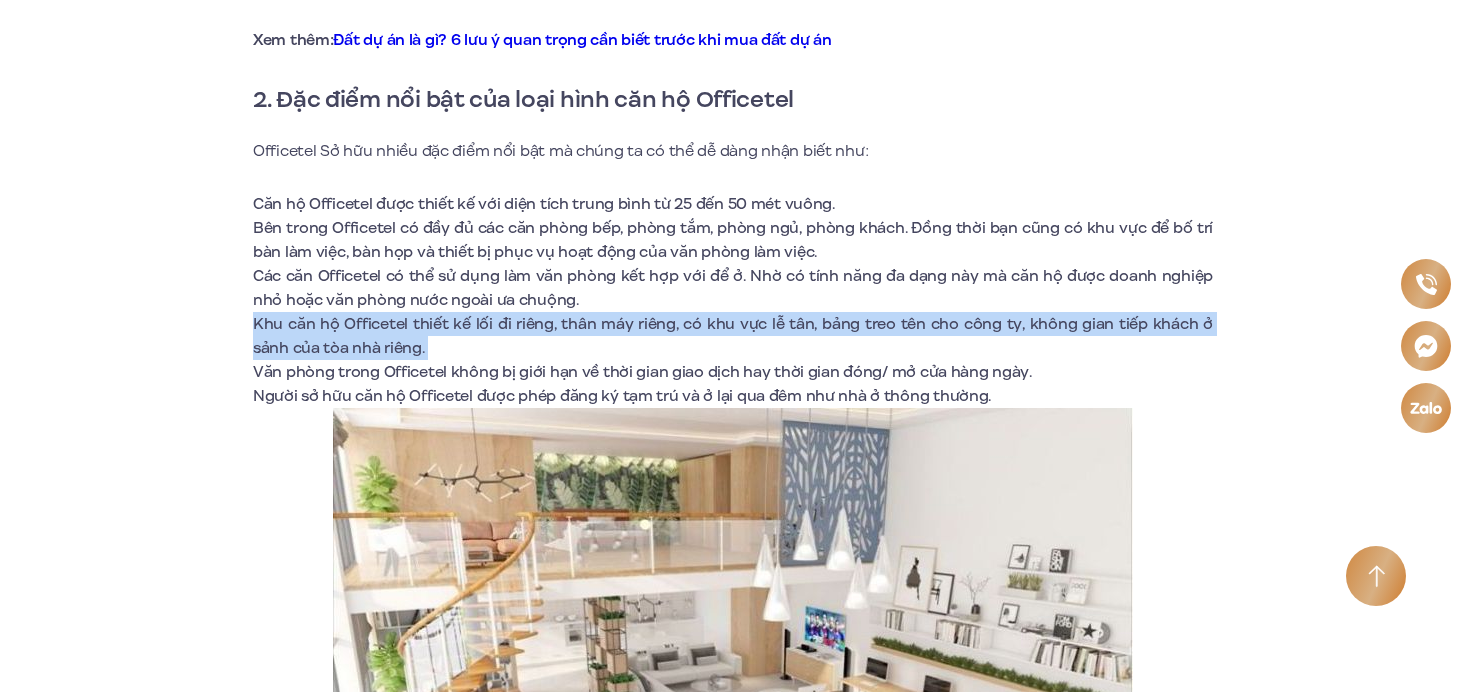 click on "Khu căn hộ Officetel thiết kế lối đi riêng, thân máy riêng, có khu vực lễ tân, bảng treo tên cho công ty, không gian tiếp khách ở sảnh của tòa nhà riêng." at bounding box center (733, 336) 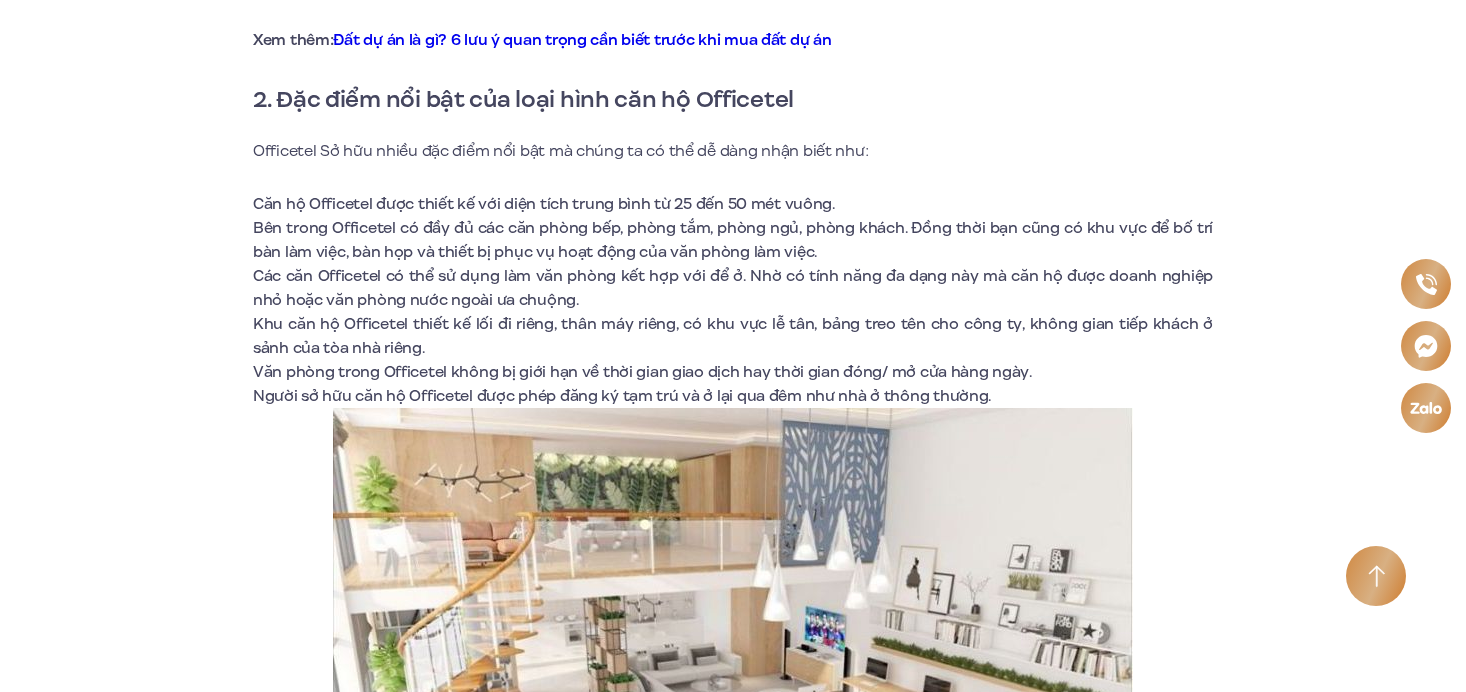 click on "Khu căn hộ Officetel thiết kế lối đi riêng, thân máy riêng, có khu vực lễ tân, bảng treo tên cho công ty, không gian tiếp khách ở sảnh của tòa nhà riêng." at bounding box center [733, 336] 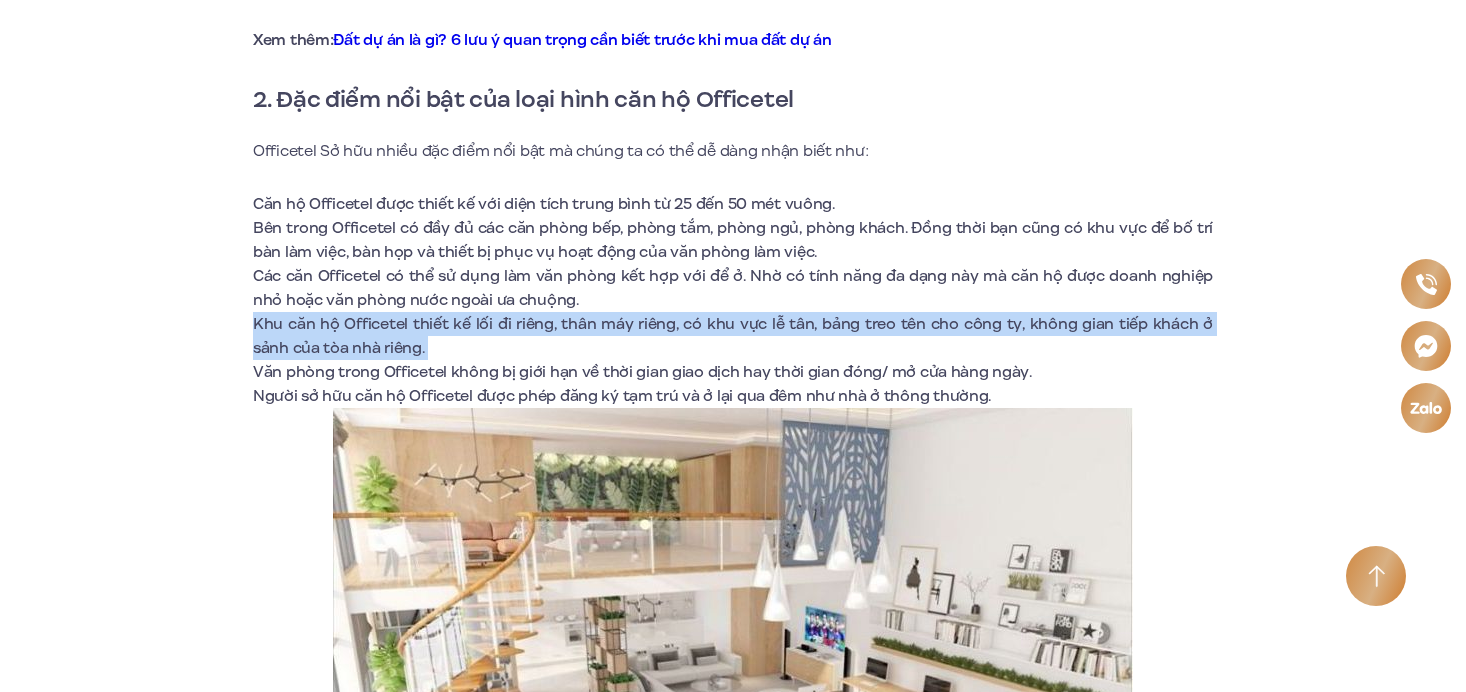 click on "Khu căn hộ Officetel thiết kế lối đi riêng, thân máy riêng, có khu vực lễ tân, bảng treo tên cho công ty, không gian tiếp khách ở sảnh của tòa nhà riêng." at bounding box center [733, 336] 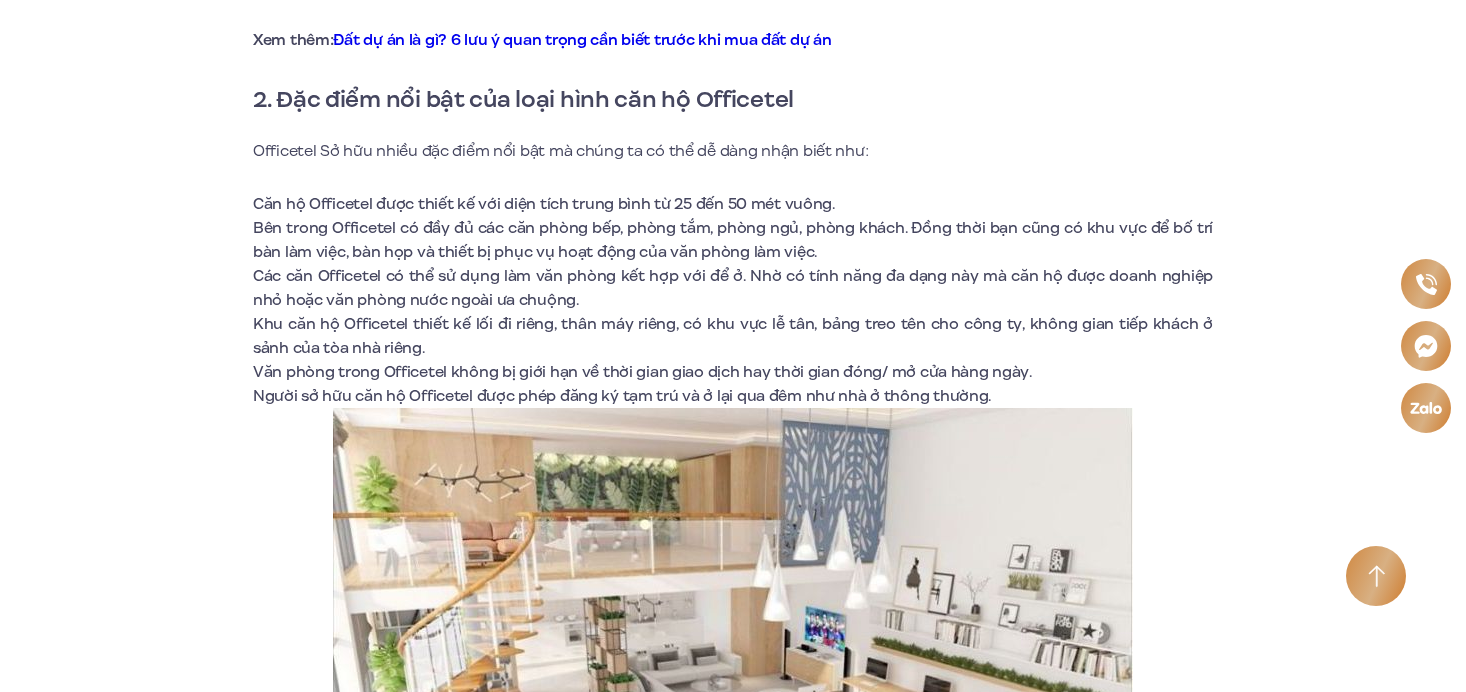 click on "Khu căn hộ Officetel thiết kế lối đi riêng, thân máy riêng, có khu vực lễ tân, bảng treo tên cho công ty, không gian tiếp khách ở sảnh của tòa nhà riêng." at bounding box center [733, 336] 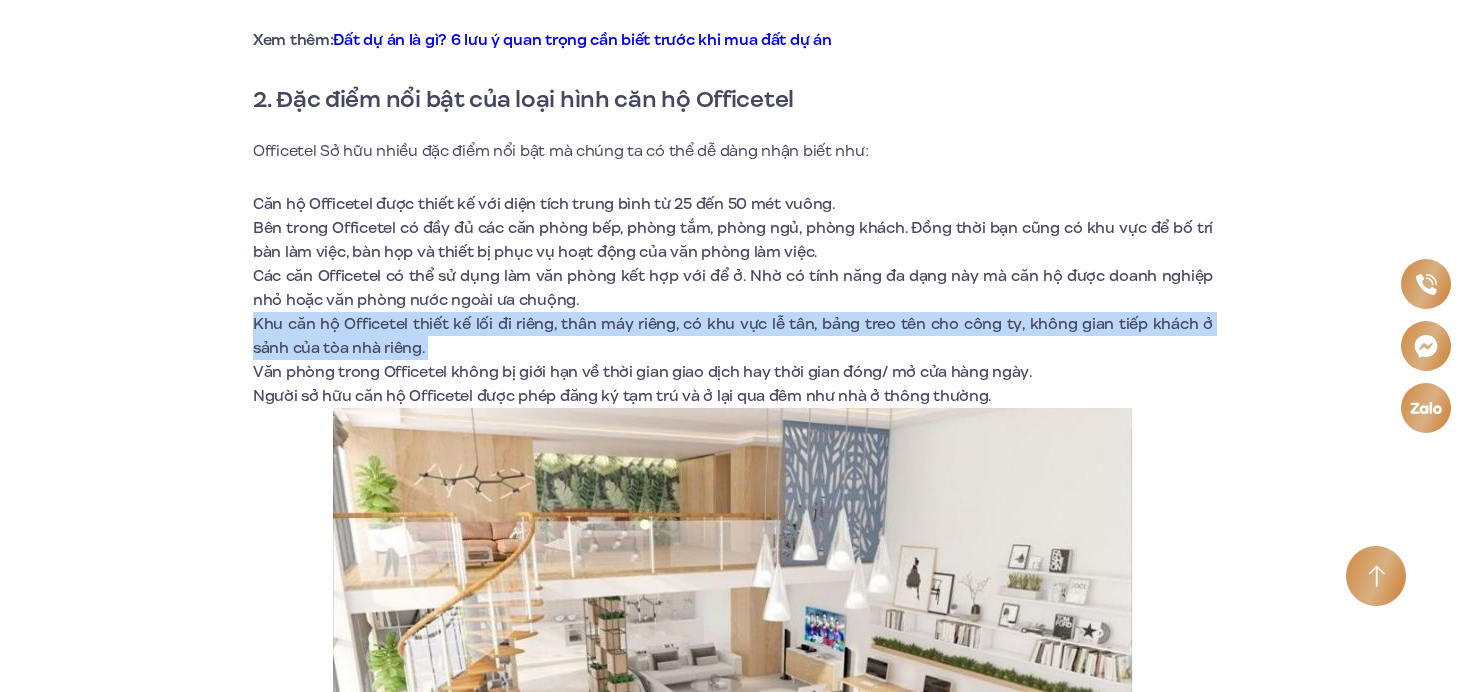 click on "Khu căn hộ Officetel thiết kế lối đi riêng, thân máy riêng, có khu vực lễ tân, bảng treo tên cho công ty, không gian tiếp khách ở sảnh của tòa nhà riêng." at bounding box center [733, 336] 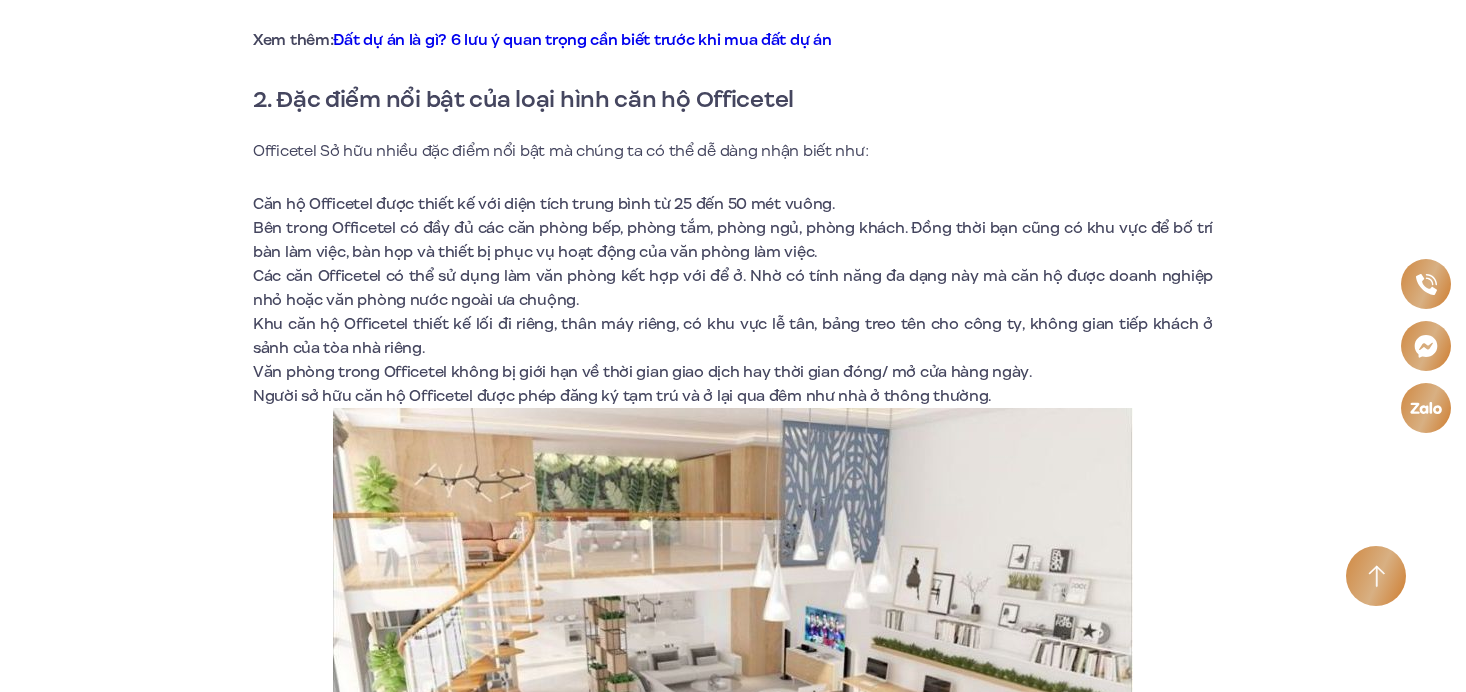 click on "Người sở hữu căn hộ Officetel được phép đăng ký tạm trú và ở lại qua đêm như nhà ở thông thường." at bounding box center [733, 396] 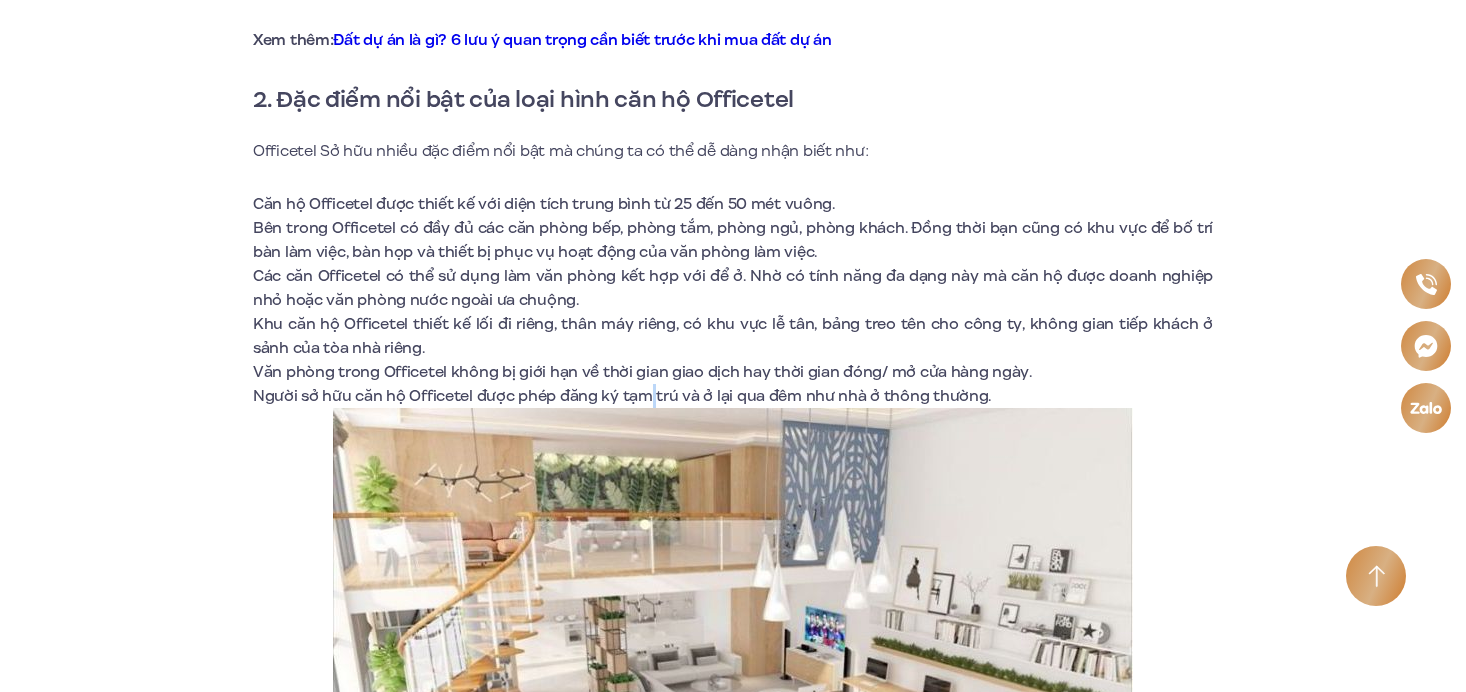 click on "Người sở hữu căn hộ Officetel được phép đăng ký tạm trú và ở lại qua đêm như nhà ở thông thường." at bounding box center (733, 396) 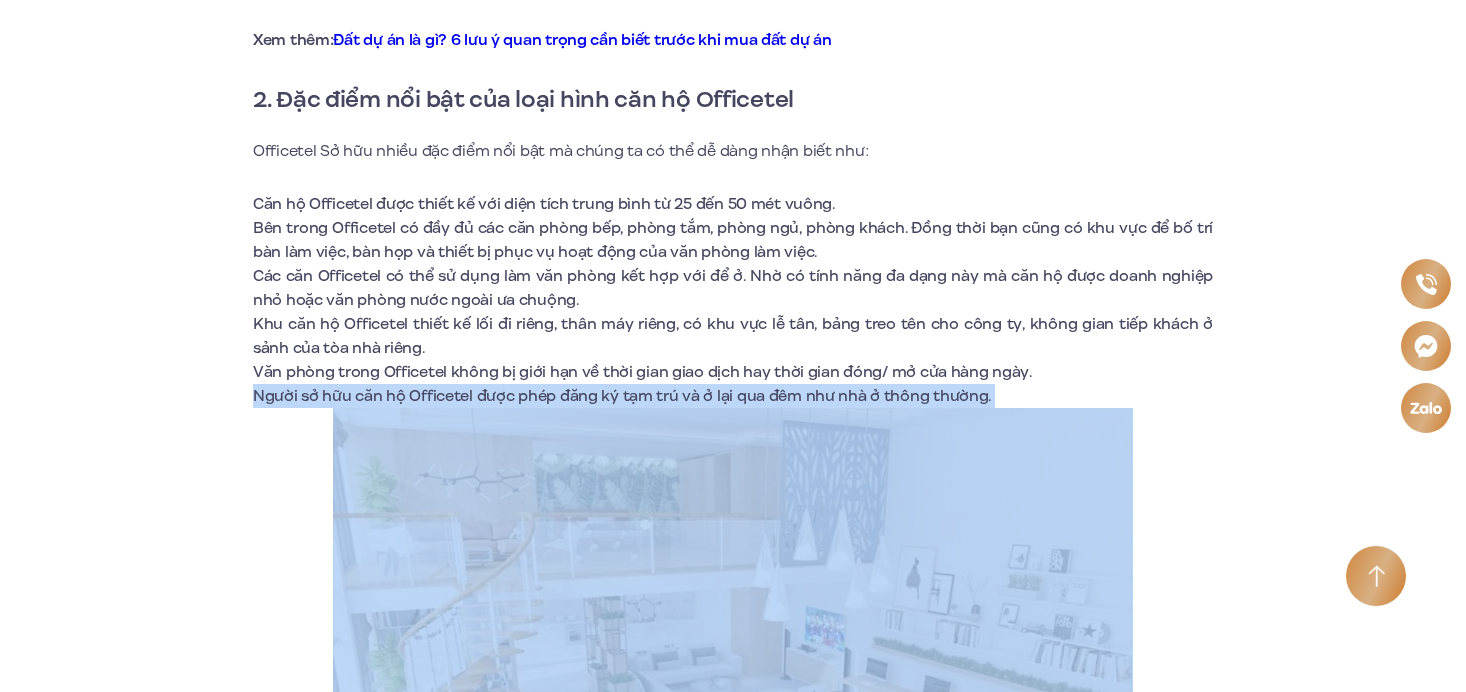 click on "Người sở hữu căn hộ Officetel được phép đăng ký tạm trú và ở lại qua đêm như nhà ở thông thường." at bounding box center [733, 396] 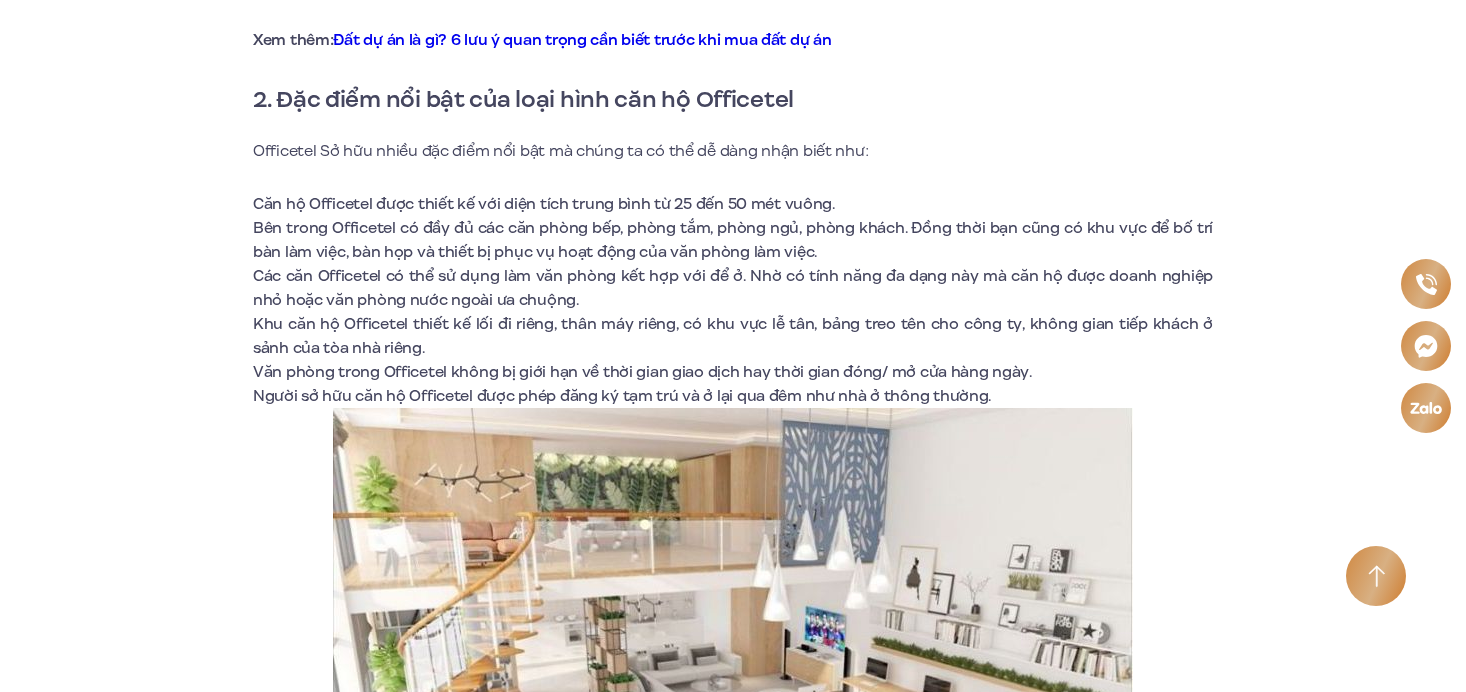 click on "Văn phòng trong Officetel không bị giới hạn về thời gian giao dịch hay thời gian đóng/ mở cửa hàng ngày." at bounding box center [733, 372] 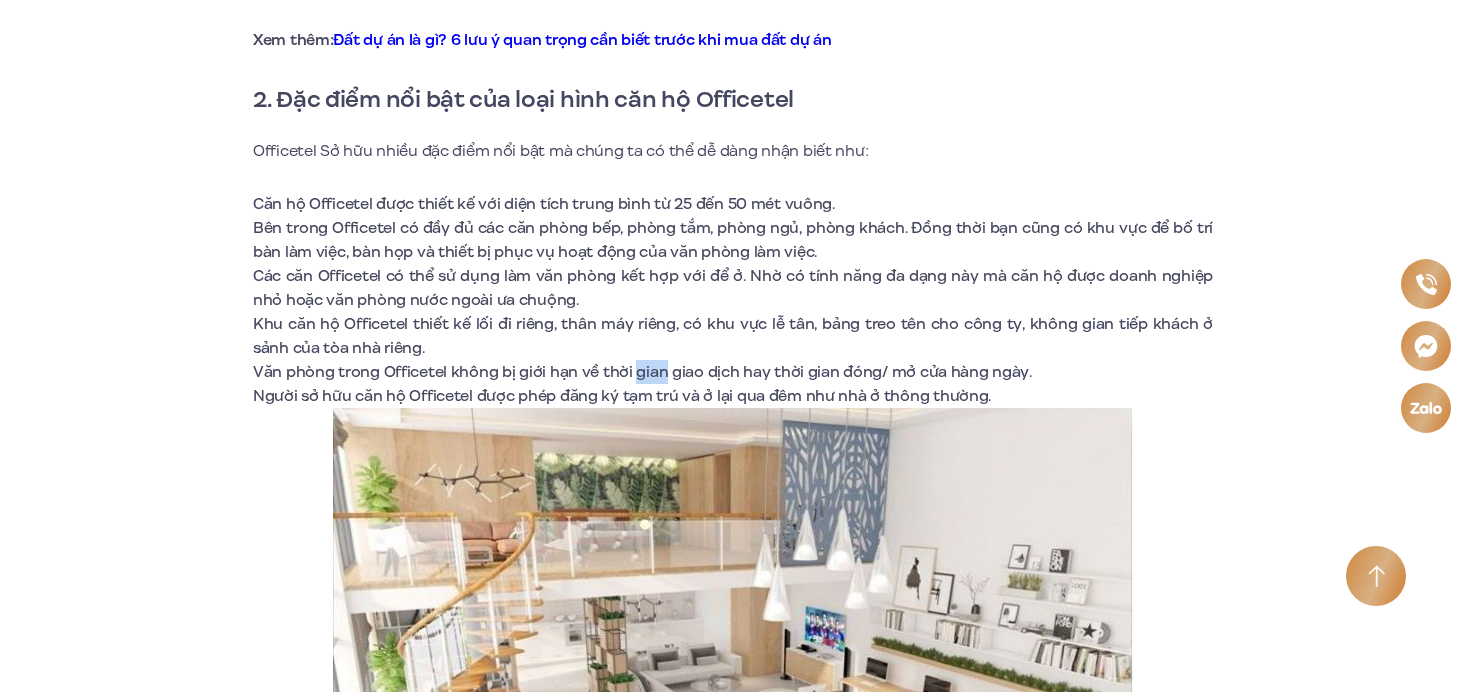 click on "Văn phòng trong Officetel không bị giới hạn về thời gian giao dịch hay thời gian đóng/ mở cửa hàng ngày." at bounding box center (733, 372) 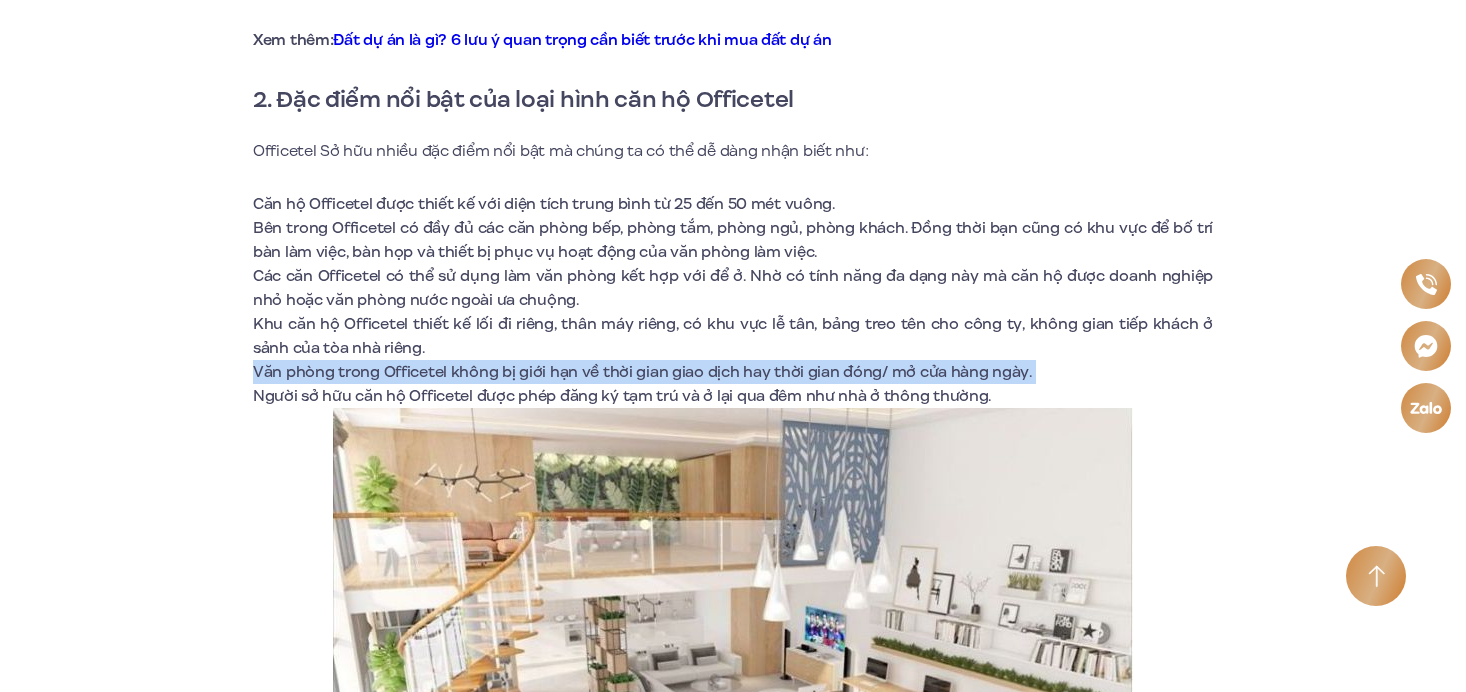 click on "Văn phòng trong Officetel không bị giới hạn về thời gian giao dịch hay thời gian đóng/ mở cửa hàng ngày." at bounding box center [733, 372] 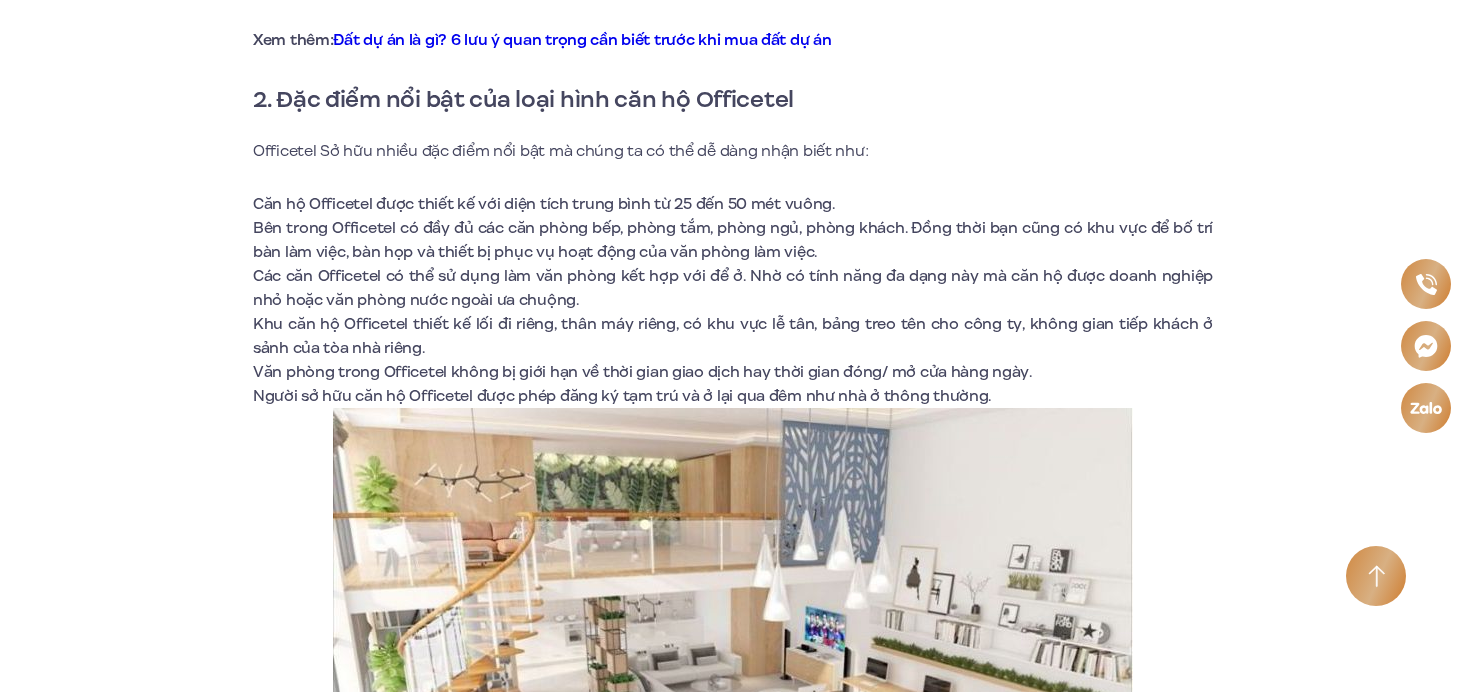 click on "Người sở hữu căn hộ Officetel được phép đăng ký tạm trú và ở lại qua đêm như nhà ở thông thường." at bounding box center [733, 396] 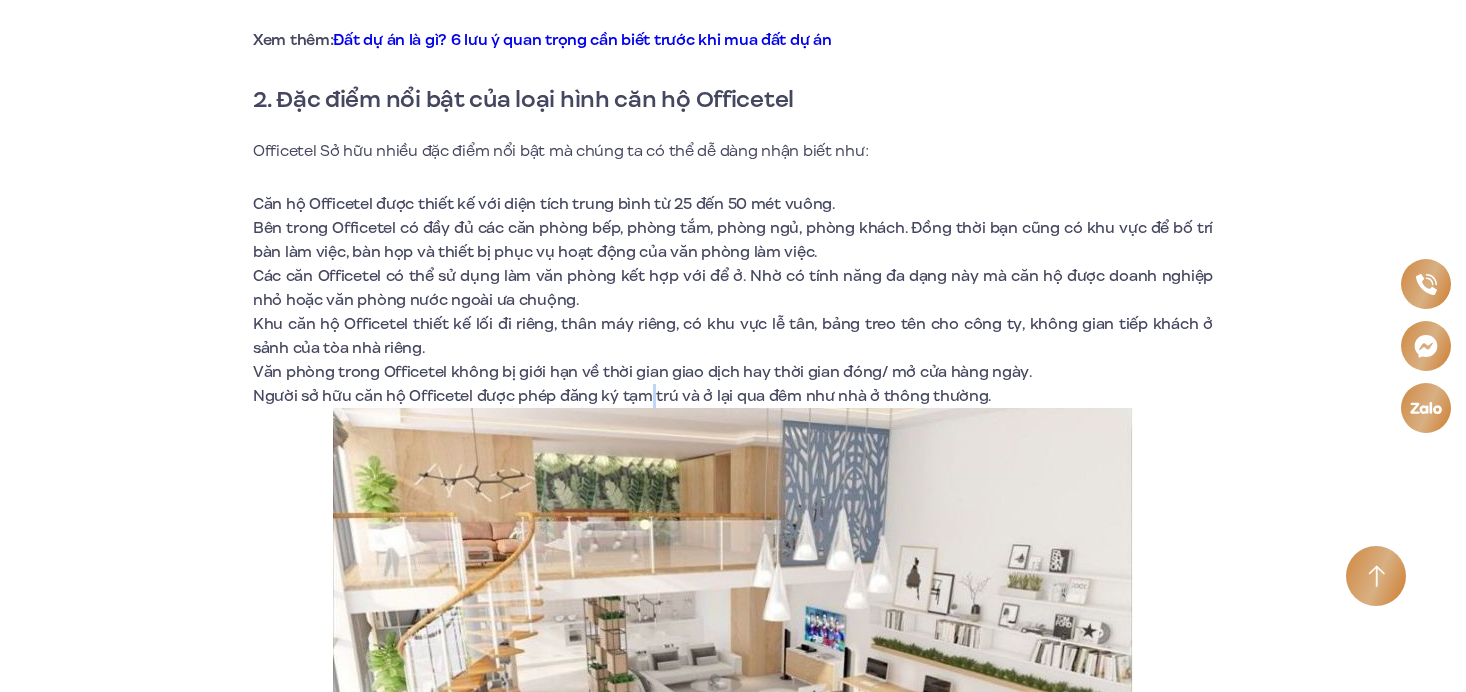 click on "Người sở hữu căn hộ Officetel được phép đăng ký tạm trú và ở lại qua đêm như nhà ở thông thường." at bounding box center [733, 396] 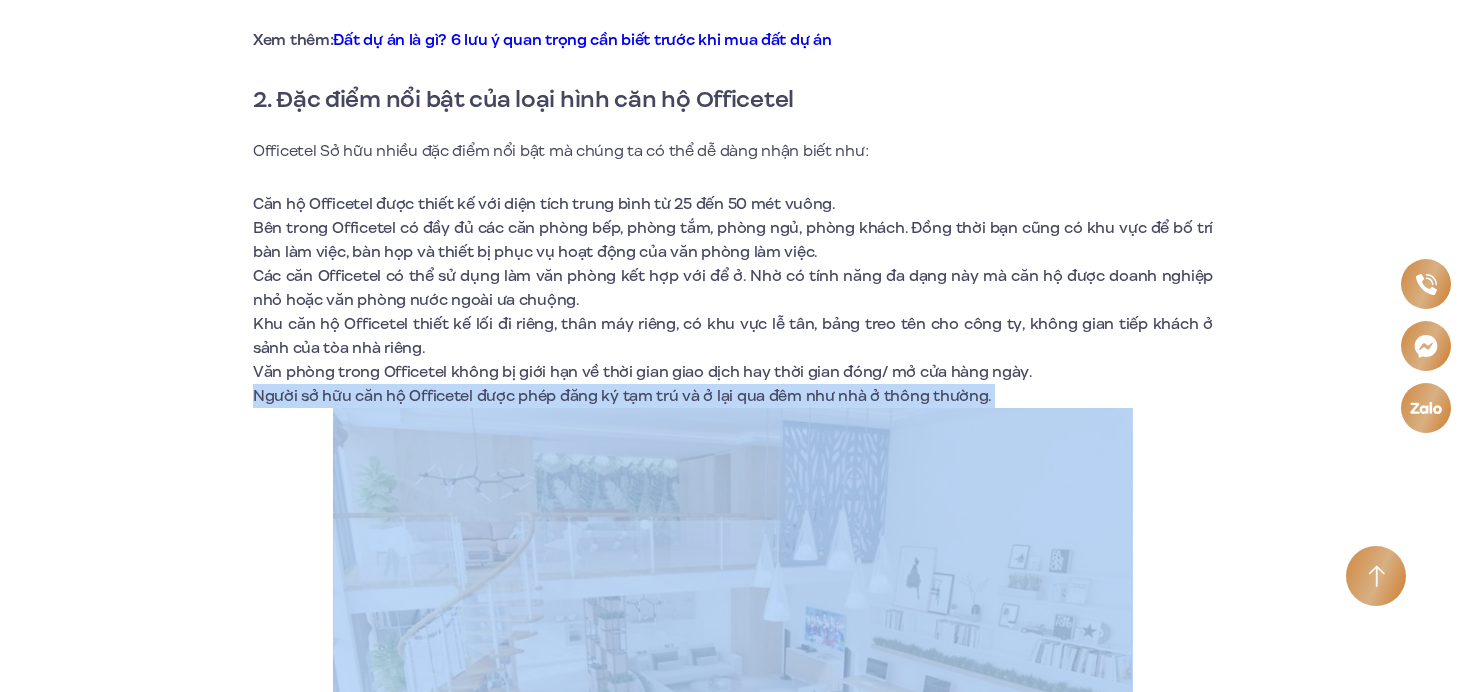 click on "Người sở hữu căn hộ Officetel được phép đăng ký tạm trú và ở lại qua đêm như nhà ở thông thường." at bounding box center (733, 396) 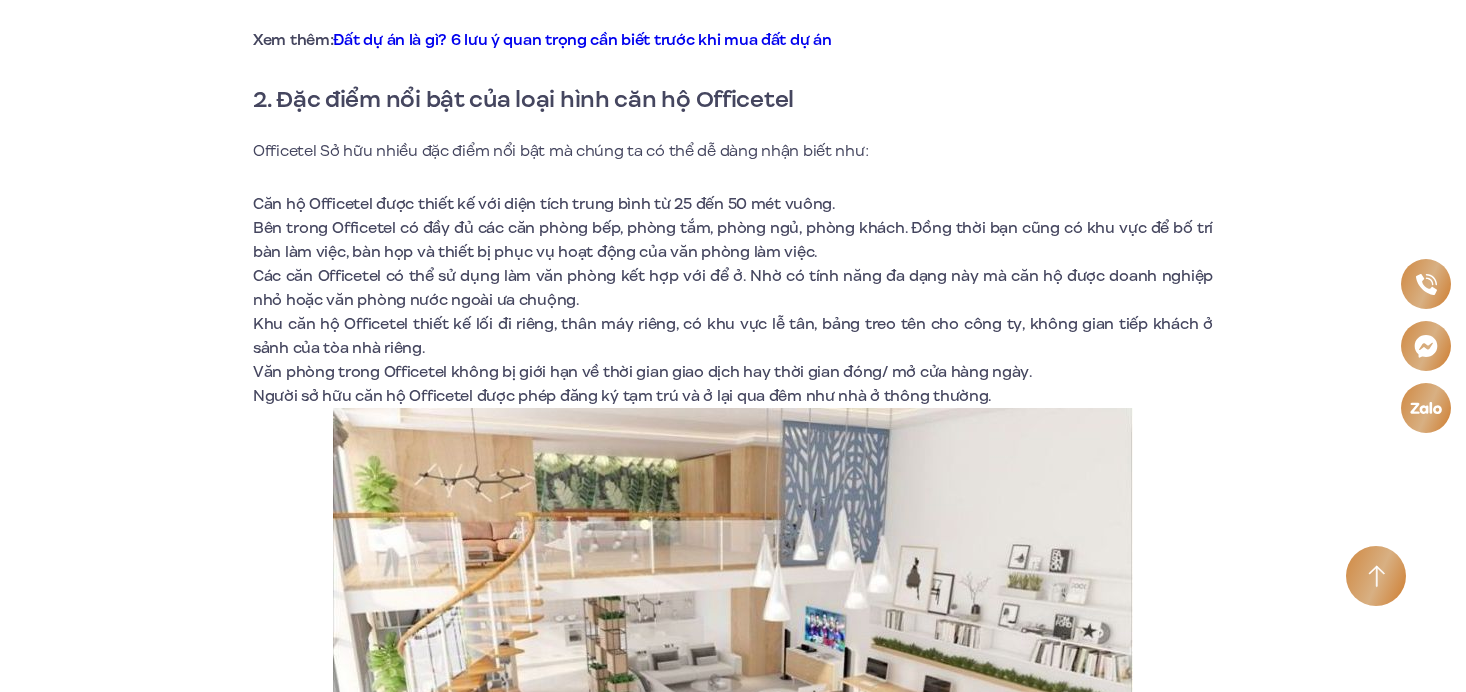 click on "Văn phòng trong Officetel không bị giới hạn về thời gian giao dịch hay thời gian đóng/ mở cửa hàng ngày." at bounding box center [733, 372] 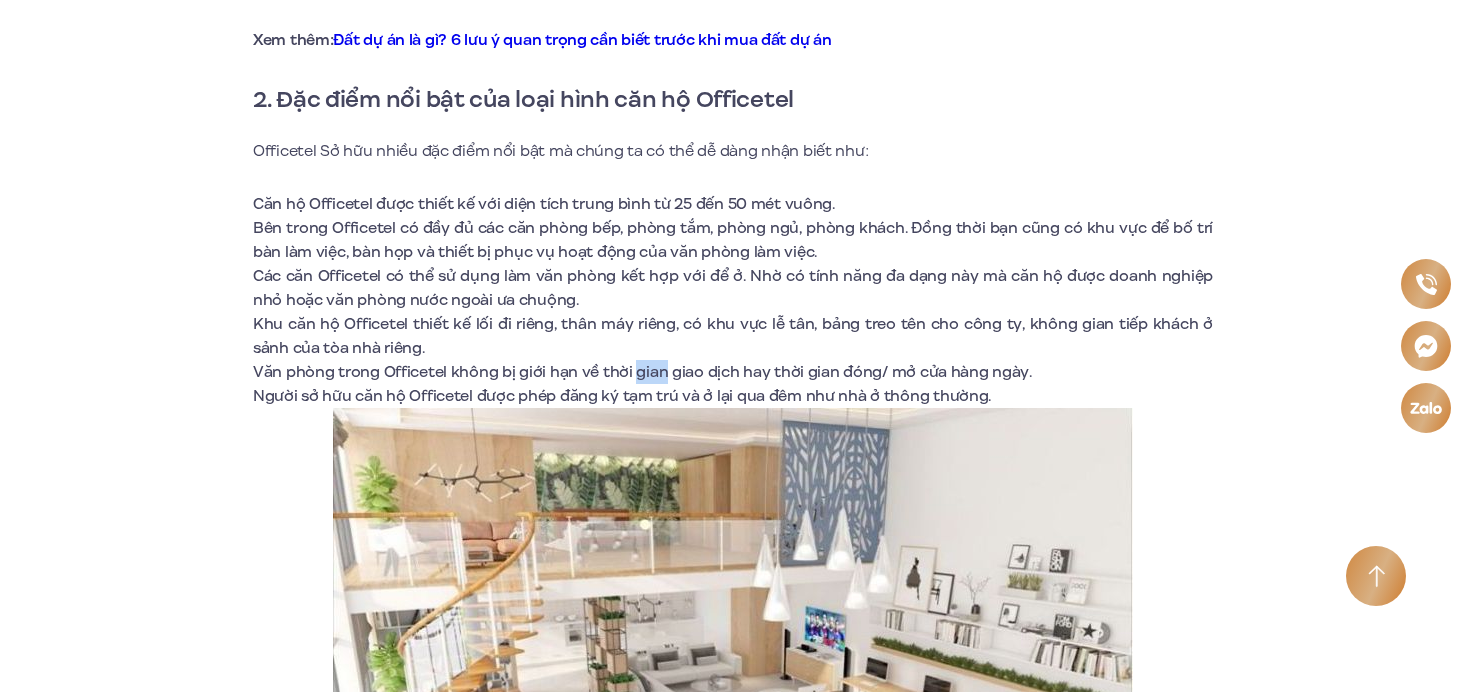 click on "Văn phòng trong Officetel không bị giới hạn về thời gian giao dịch hay thời gian đóng/ mở cửa hàng ngày." at bounding box center (733, 372) 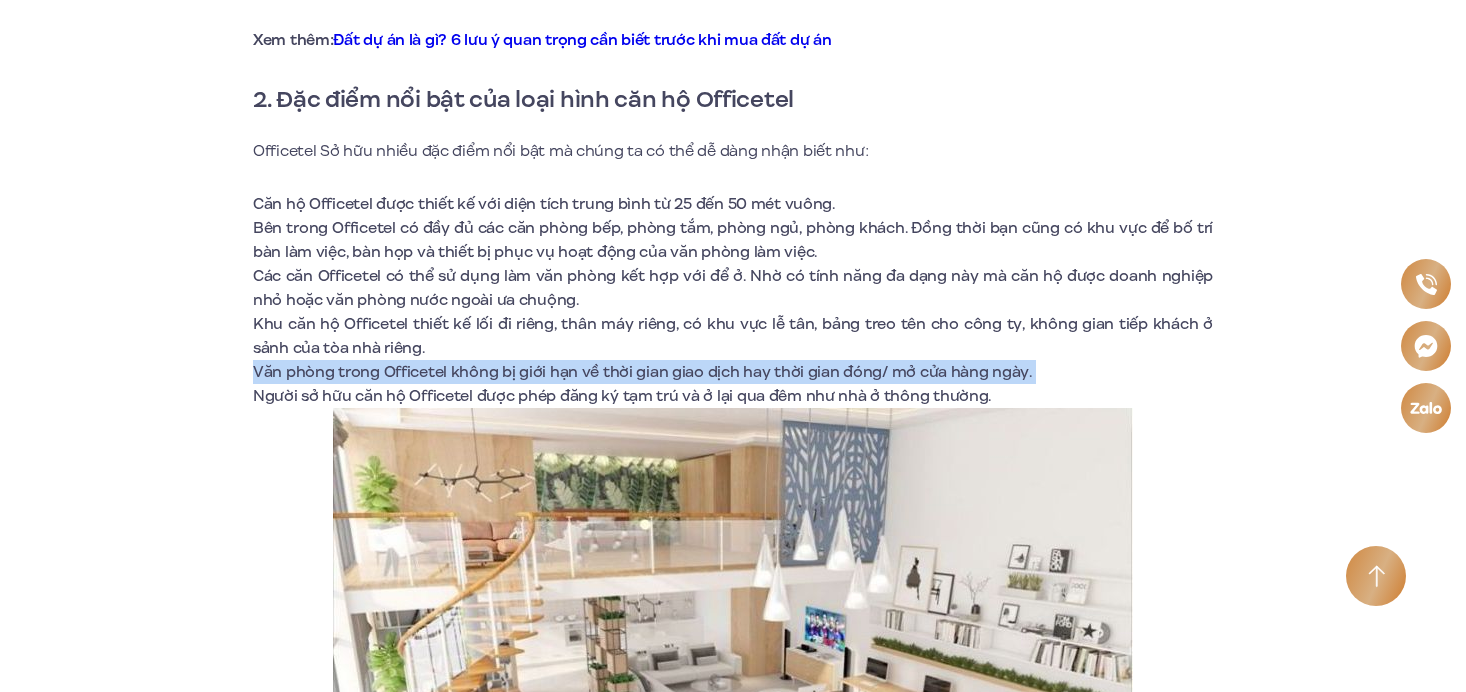 click on "Văn phòng trong Officetel không bị giới hạn về thời gian giao dịch hay thời gian đóng/ mở cửa hàng ngày." at bounding box center [733, 372] 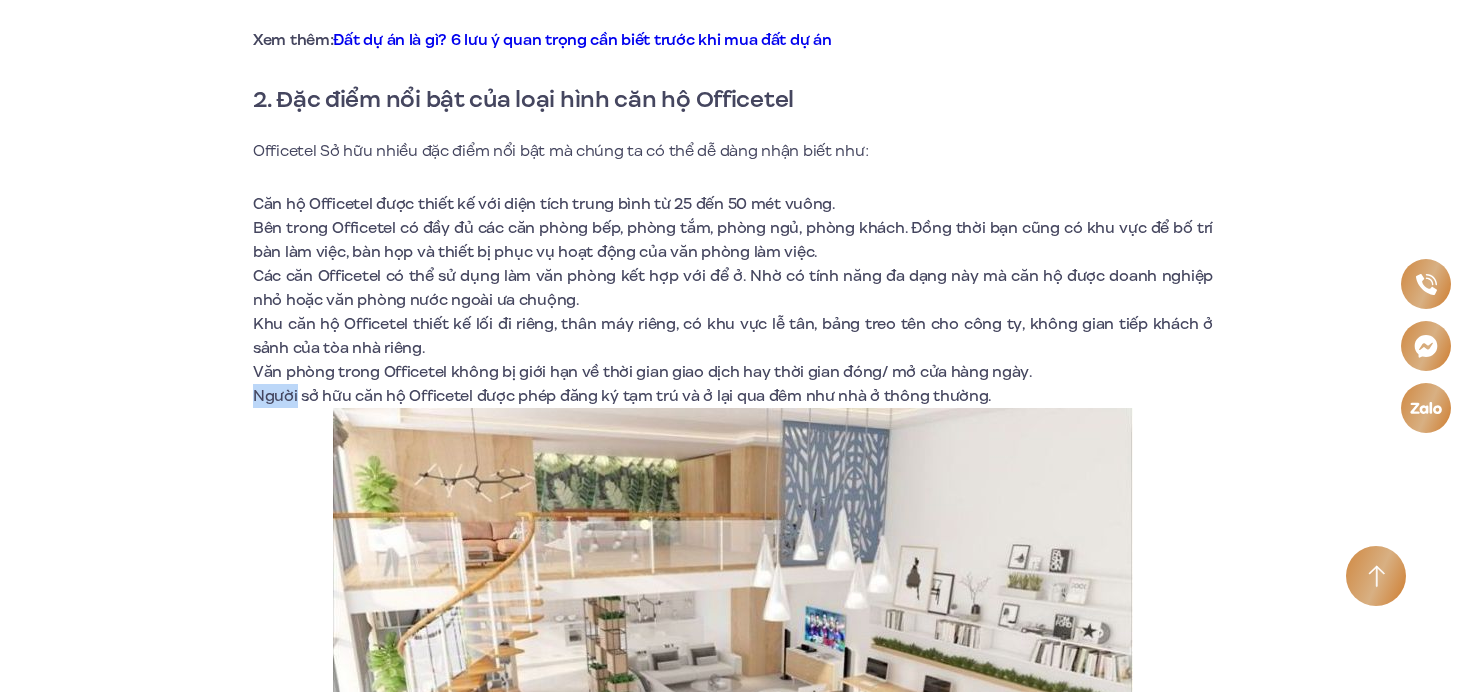 click on "Người sở hữu căn hộ Officetel được phép đăng ký tạm trú và ở lại qua đêm như nhà ở thông thường." at bounding box center (733, 396) 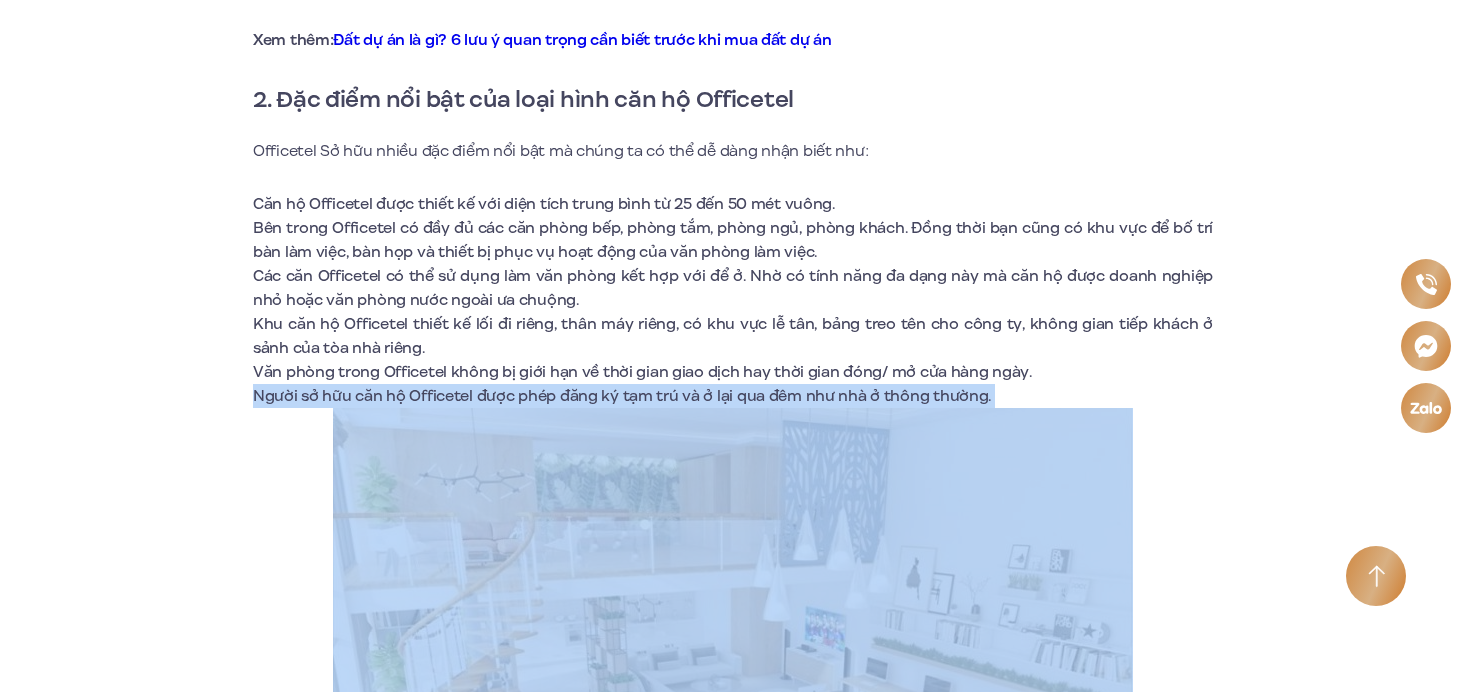 click on "Người sở hữu căn hộ Officetel được phép đăng ký tạm trú và ở lại qua đêm như nhà ở thông thường." at bounding box center (733, 396) 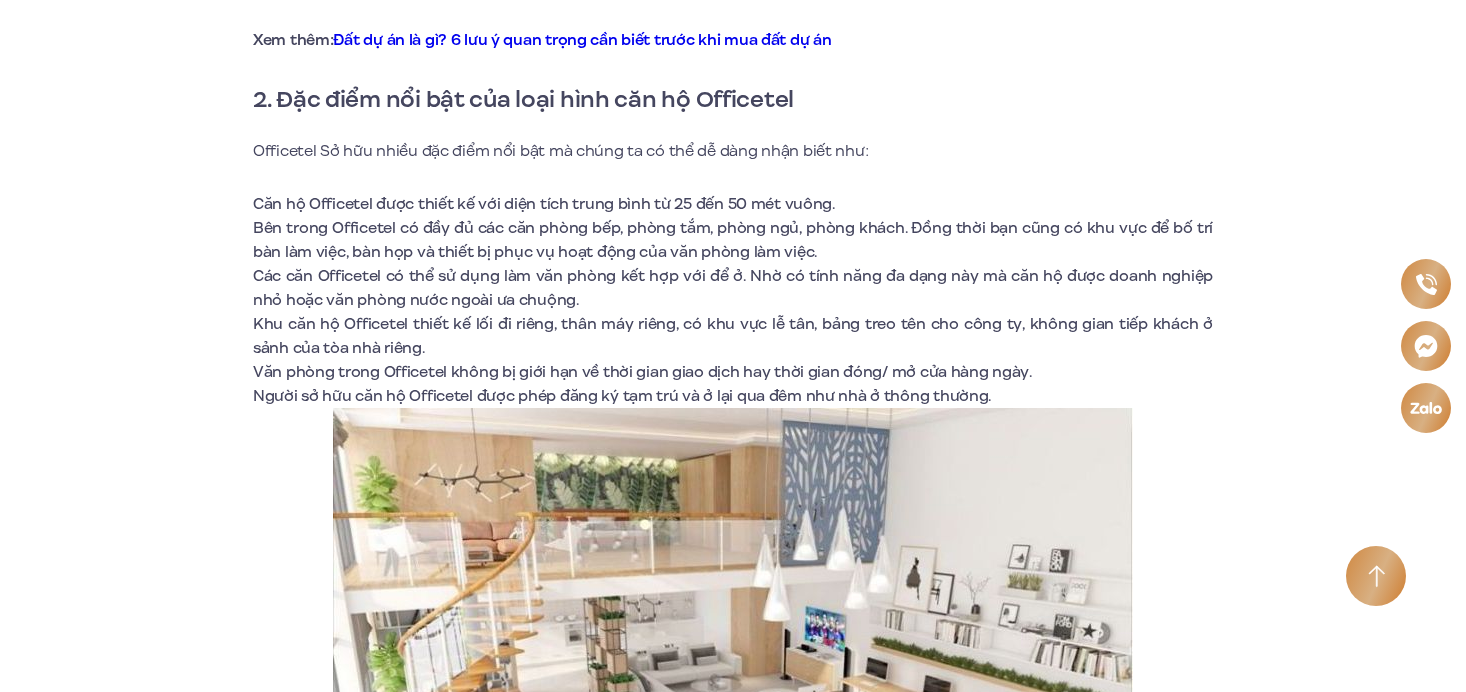 click on "Văn phòng trong Officetel không bị giới hạn về thời gian giao dịch hay thời gian đóng/ mở cửa hàng ngày." at bounding box center (733, 372) 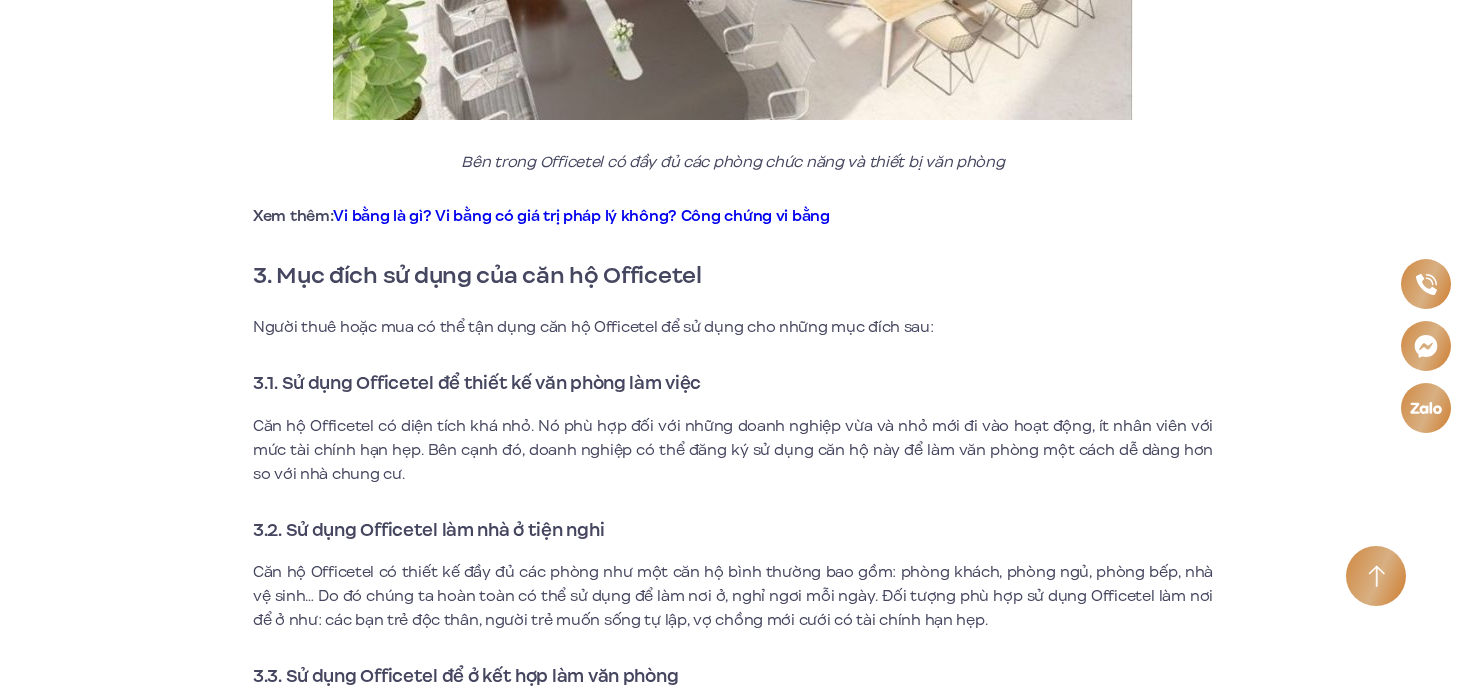 scroll, scrollTop: 2583, scrollLeft: 0, axis: vertical 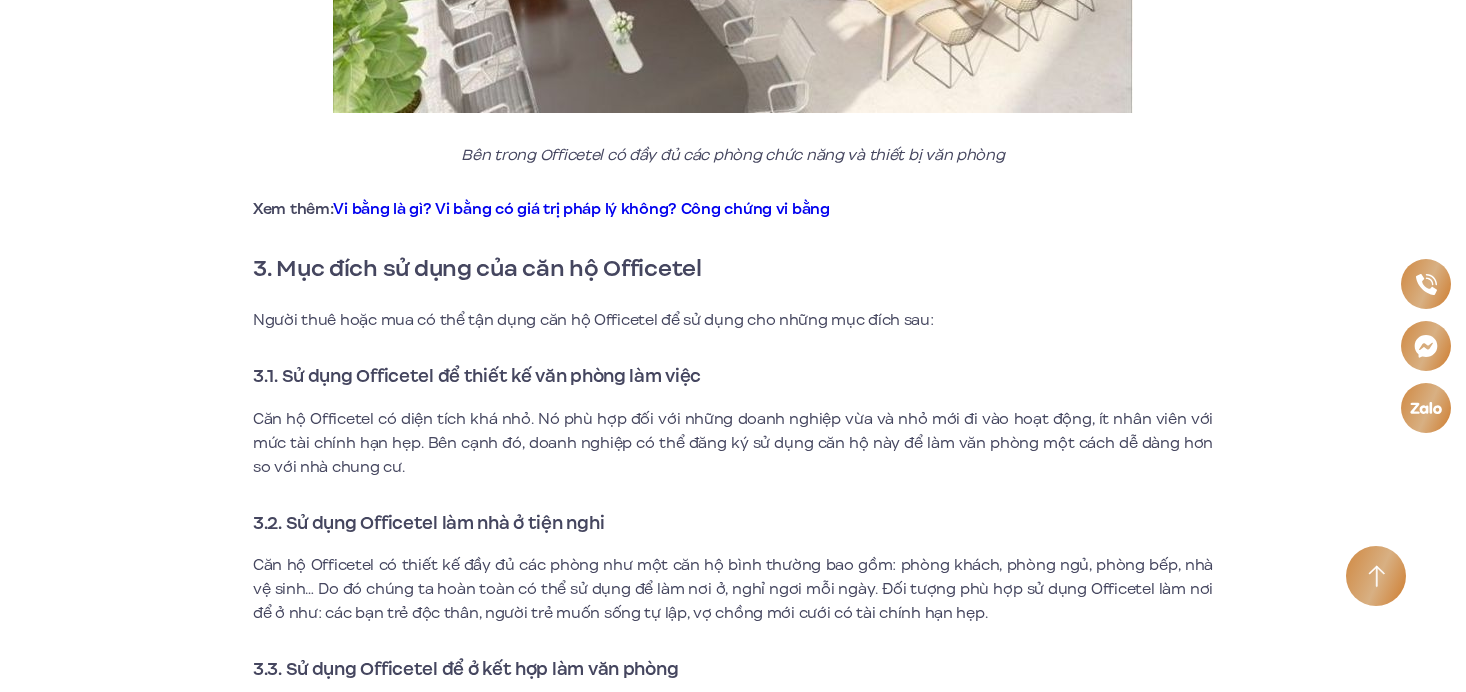 click on "Người thuê hoặc mua có thể tận dụng căn hộ Officetel để sử dụng cho những mục đích sau:" at bounding box center [733, 320] 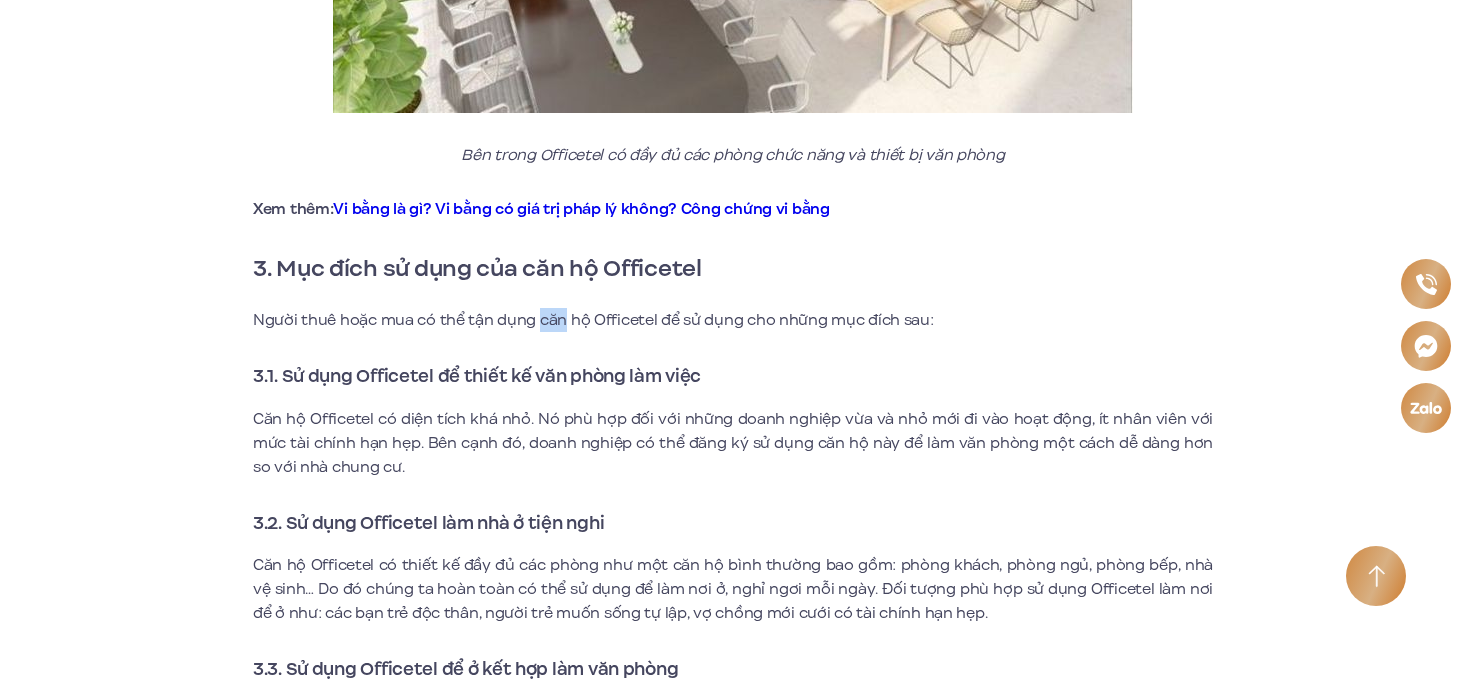 click on "Người thuê hoặc mua có thể tận dụng căn hộ Officetel để sử dụng cho những mục đích sau:" at bounding box center (733, 320) 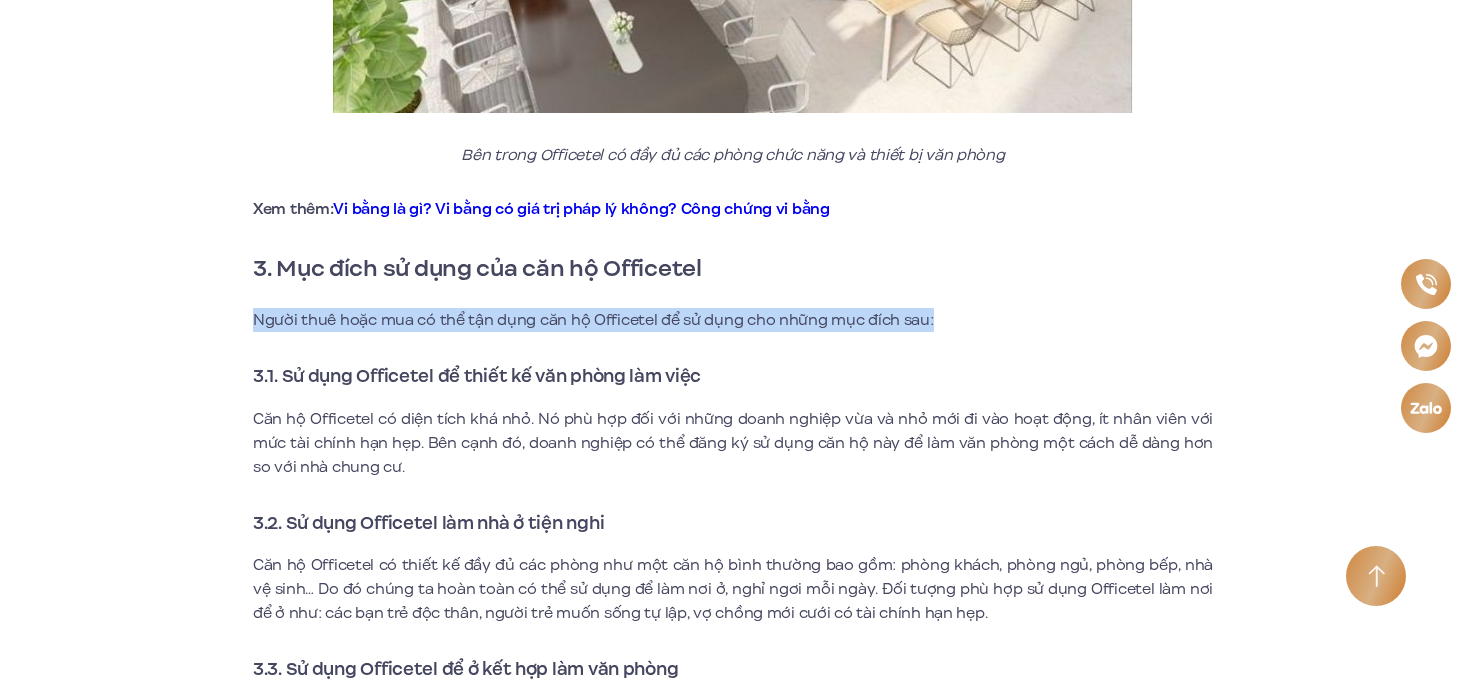 click on "Người thuê hoặc mua có thể tận dụng căn hộ Officetel để sử dụng cho những mục đích sau:" at bounding box center [733, 320] 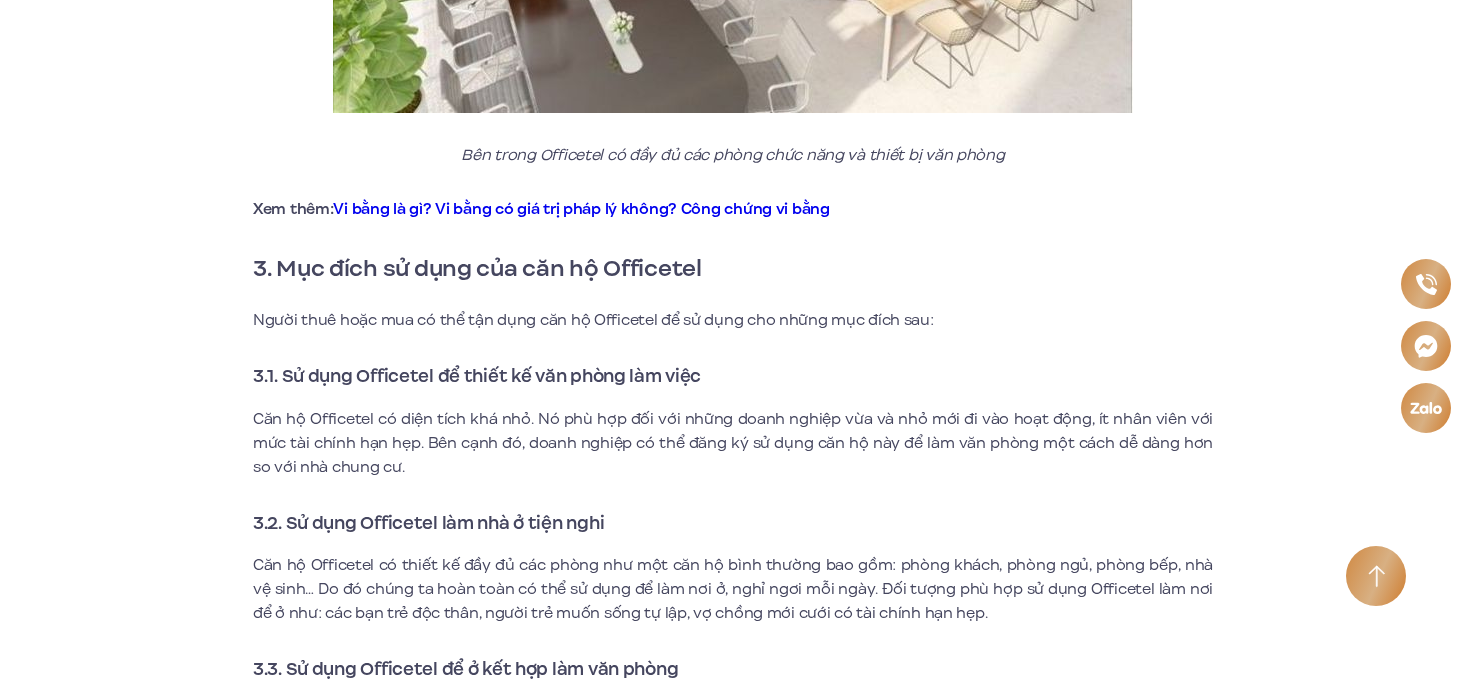 click on "3.1. Sử dụng Officetel để thiết kế văn phòng làm việc" at bounding box center [477, 376] 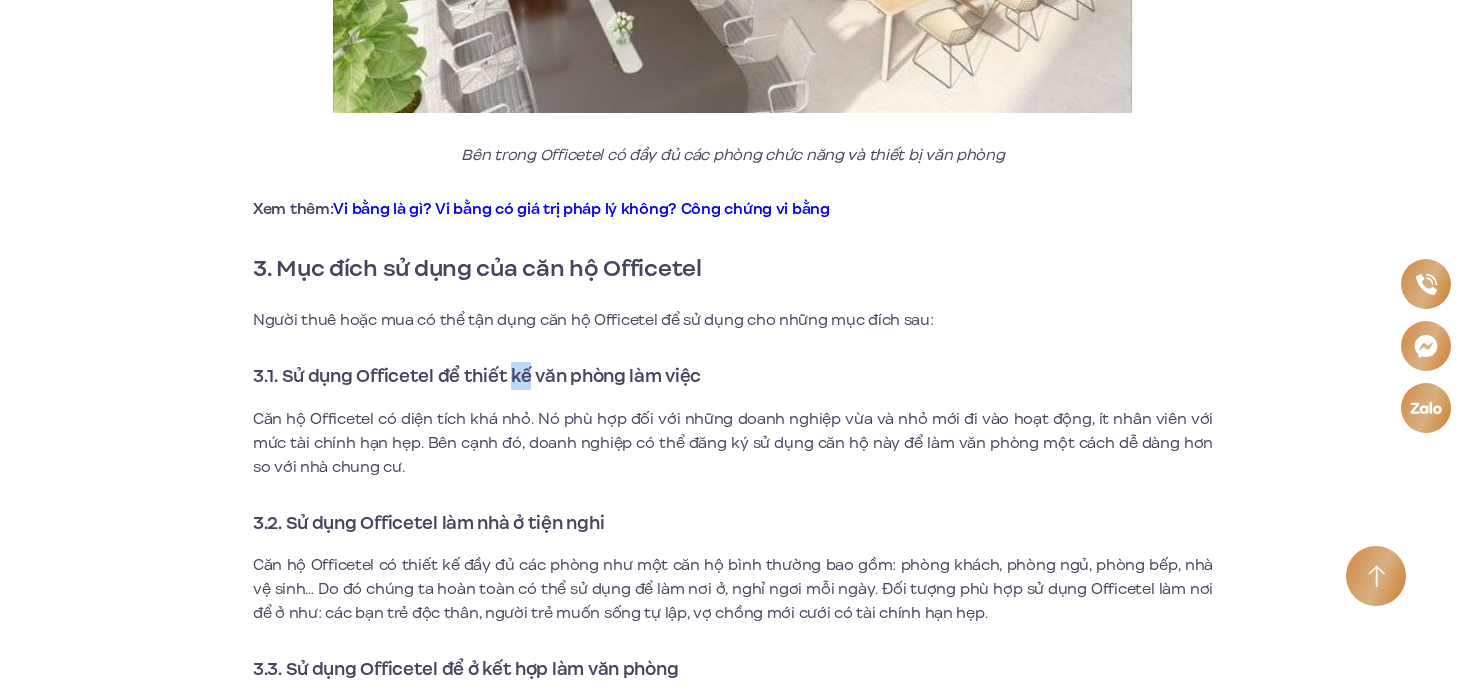 click on "3.1. Sử dụng Officetel để thiết kế văn phòng làm việc" at bounding box center [477, 376] 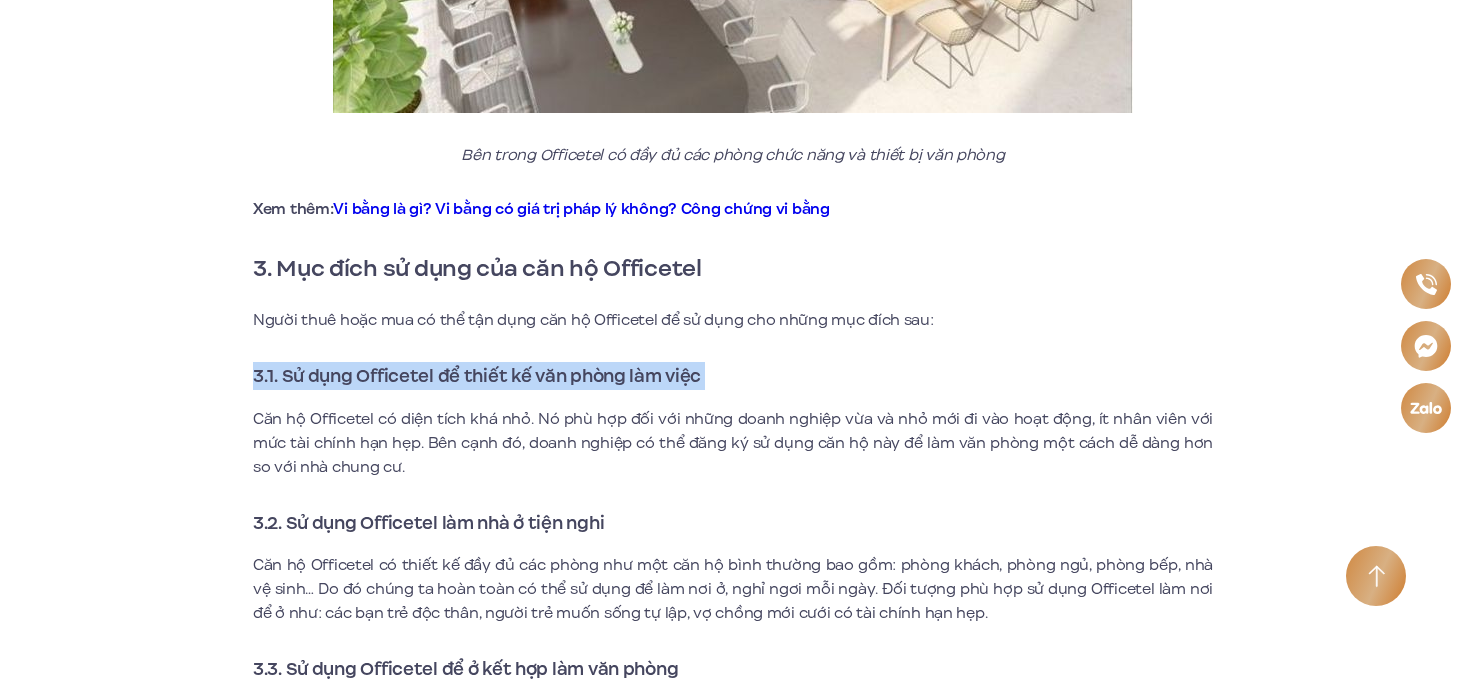 click on "3.1. Sử dụng Officetel để thiết kế văn phòng làm việc" at bounding box center [477, 376] 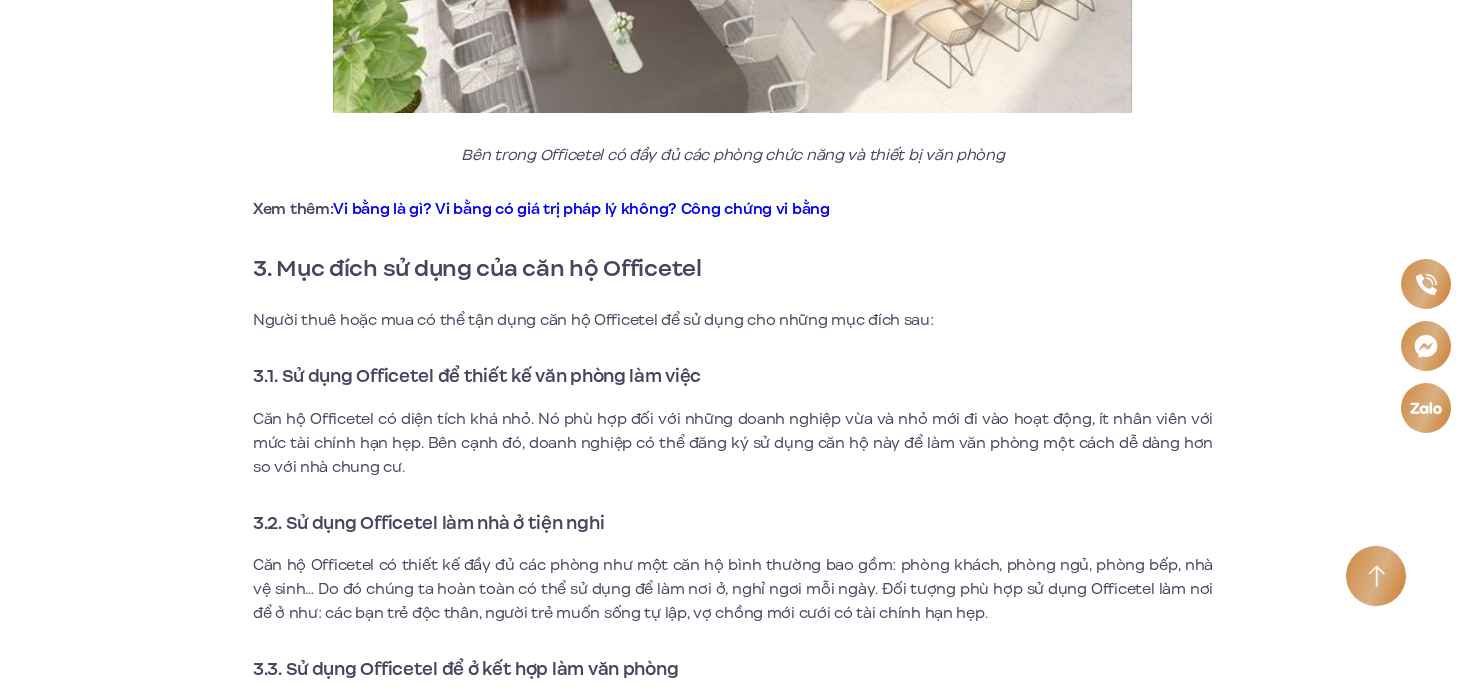click on "Căn hộ Officetel có diện tích khá nhỏ. Nó phù hợp đối với những doanh nghiệp vừa và nhỏ mới đi vào hoạt động, ít nhân viên với mức tài chính hạn hẹp. Bên cạnh đó, doanh nghiệp có thể đăng ký sử dụng căn hộ này để làm văn phòng một cách dễ dàng hơn so với nhà chung cư." at bounding box center [733, 443] 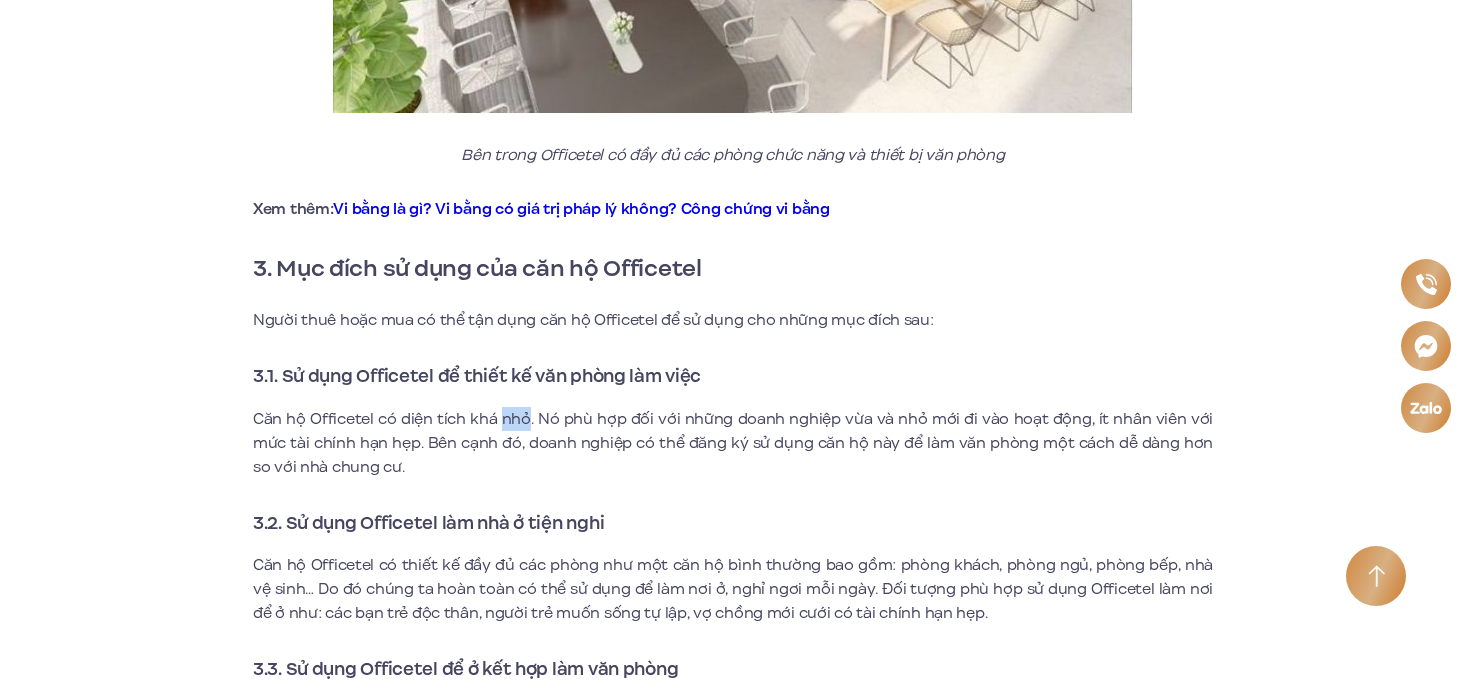 click on "Căn hộ Officetel có diện tích khá nhỏ. Nó phù hợp đối với những doanh nghiệp vừa và nhỏ mới đi vào hoạt động, ít nhân viên với mức tài chính hạn hẹp. Bên cạnh đó, doanh nghiệp có thể đăng ký sử dụng căn hộ này để làm văn phòng một cách dễ dàng hơn so với nhà chung cư." at bounding box center [733, 443] 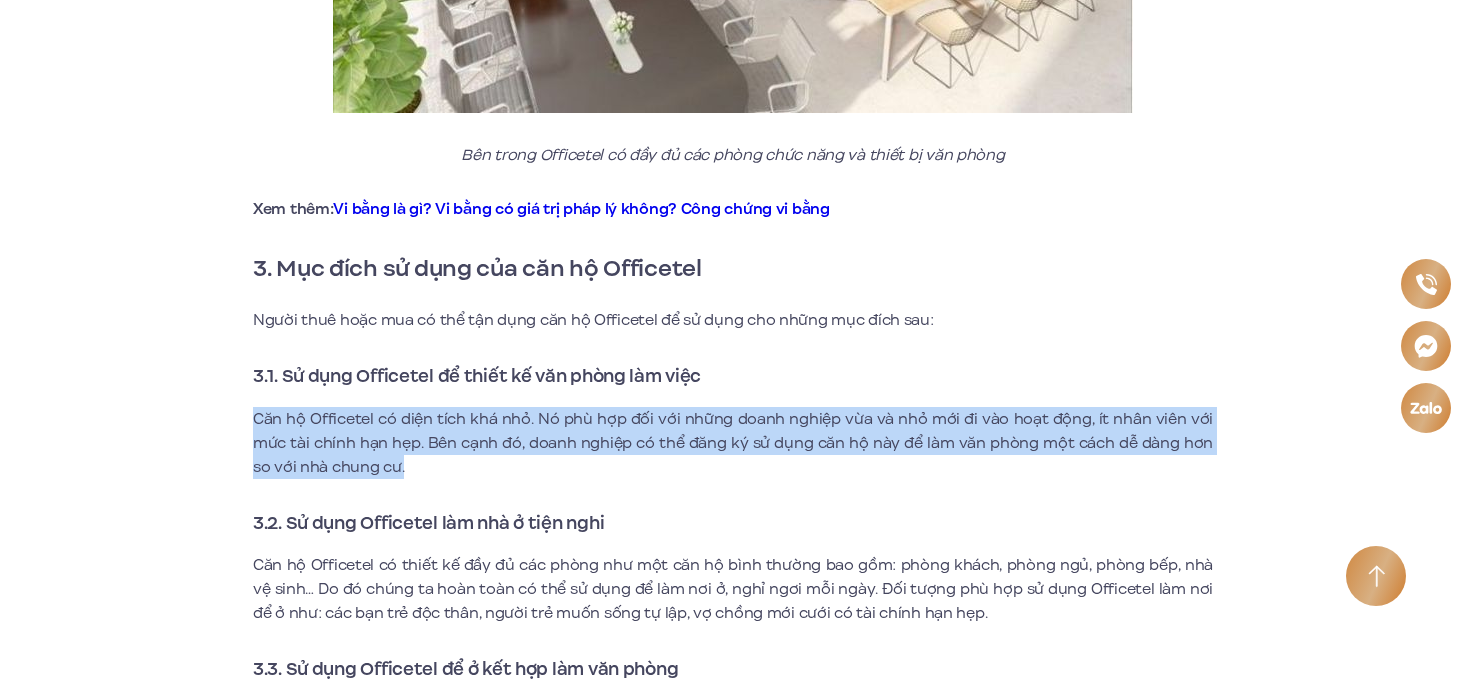 click on "Căn hộ Officetel có diện tích khá nhỏ. Nó phù hợp đối với những doanh nghiệp vừa và nhỏ mới đi vào hoạt động, ít nhân viên với mức tài chính hạn hẹp. Bên cạnh đó, doanh nghiệp có thể đăng ký sử dụng căn hộ này để làm văn phòng một cách dễ dàng hơn so với nhà chung cư." at bounding box center [733, 443] 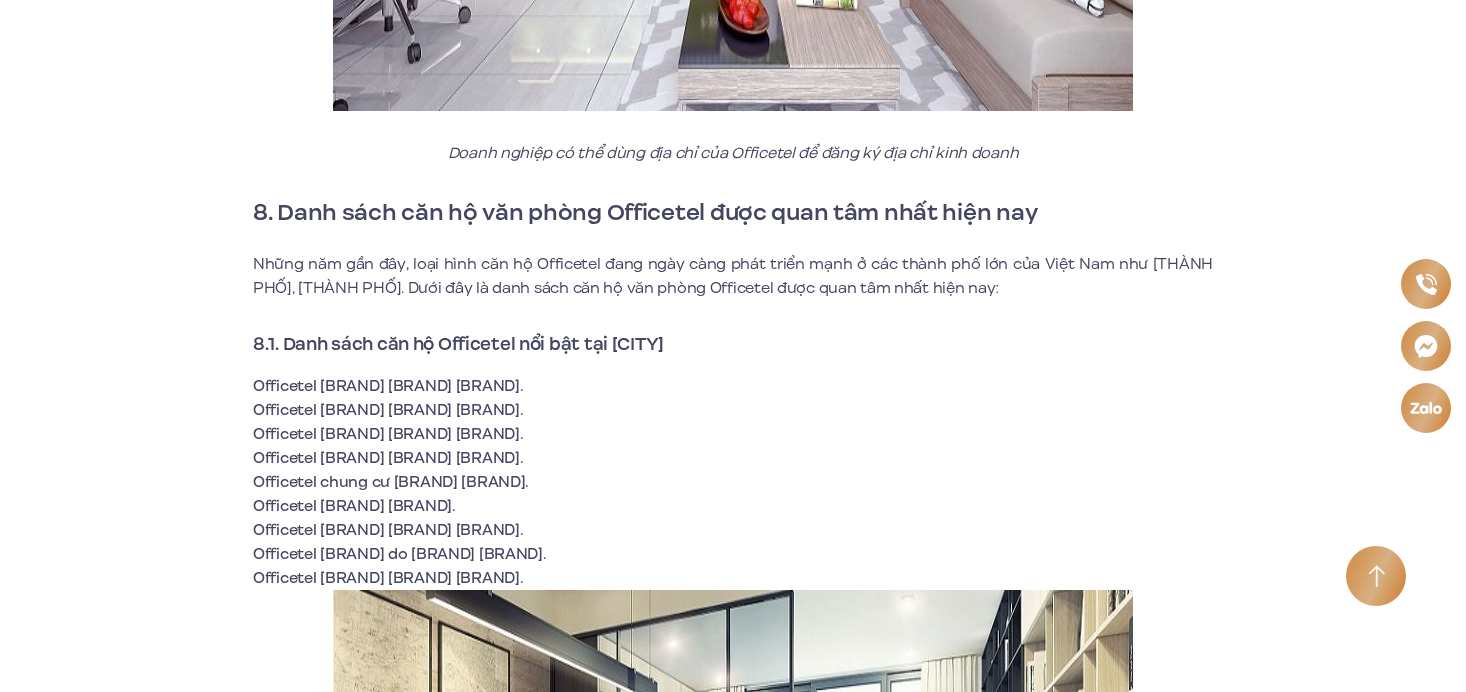 scroll, scrollTop: 9521, scrollLeft: 0, axis: vertical 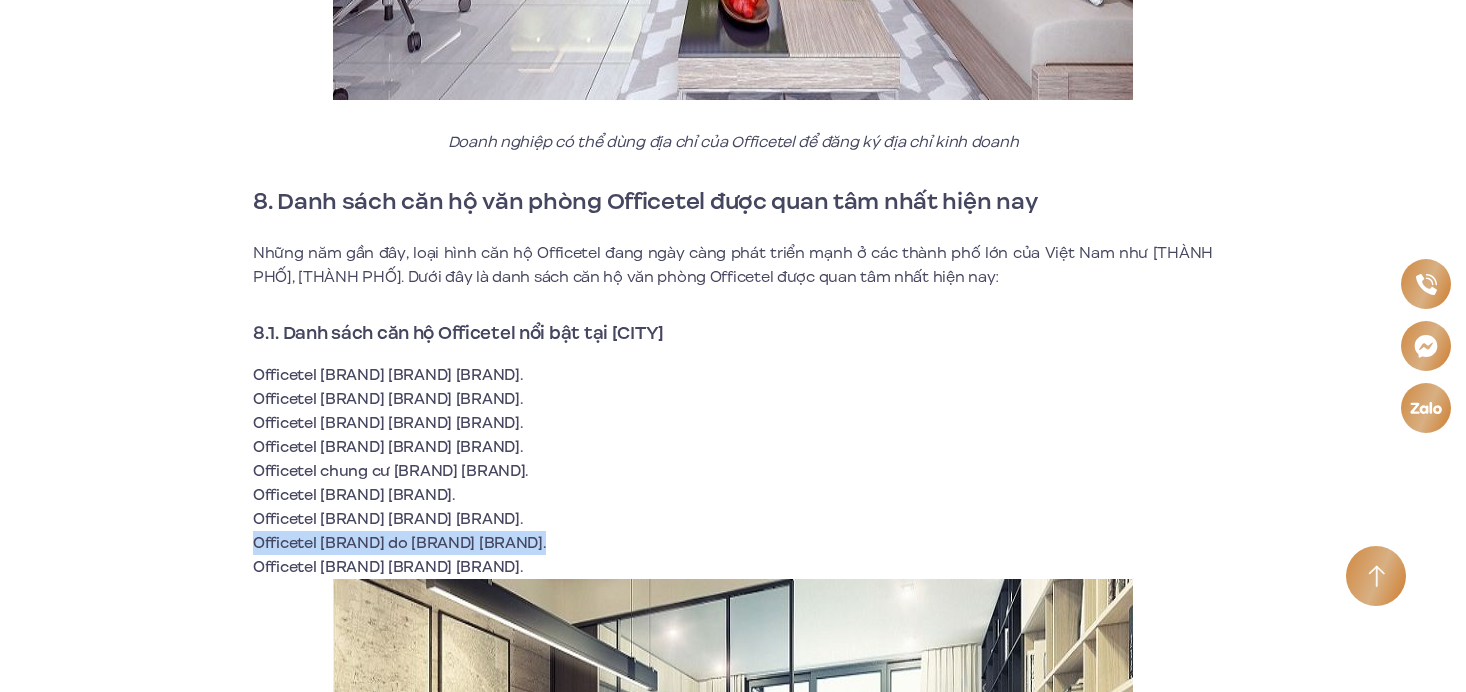 drag, startPoint x: 531, startPoint y: 525, endPoint x: 240, endPoint y: 515, distance: 291.17178 